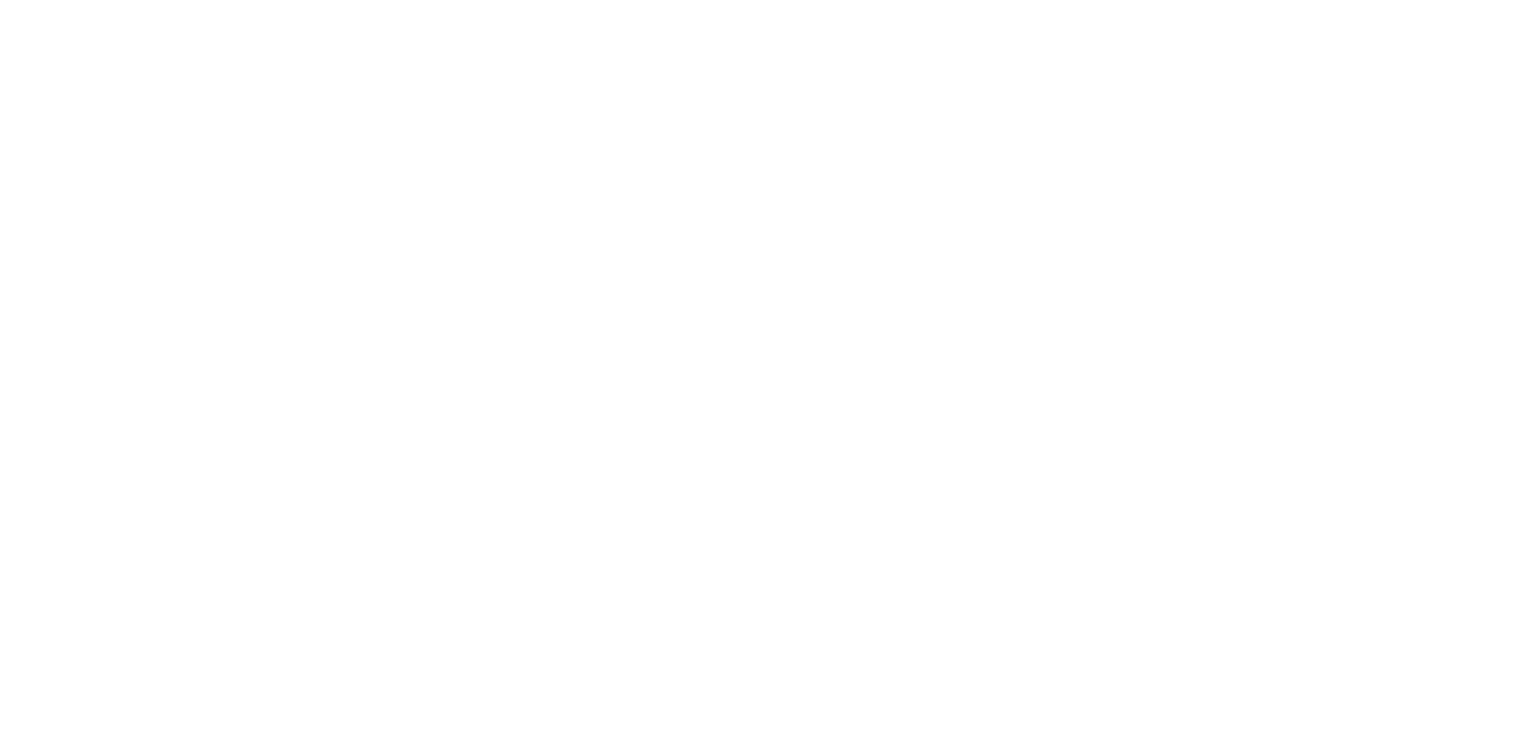 scroll, scrollTop: 0, scrollLeft: 0, axis: both 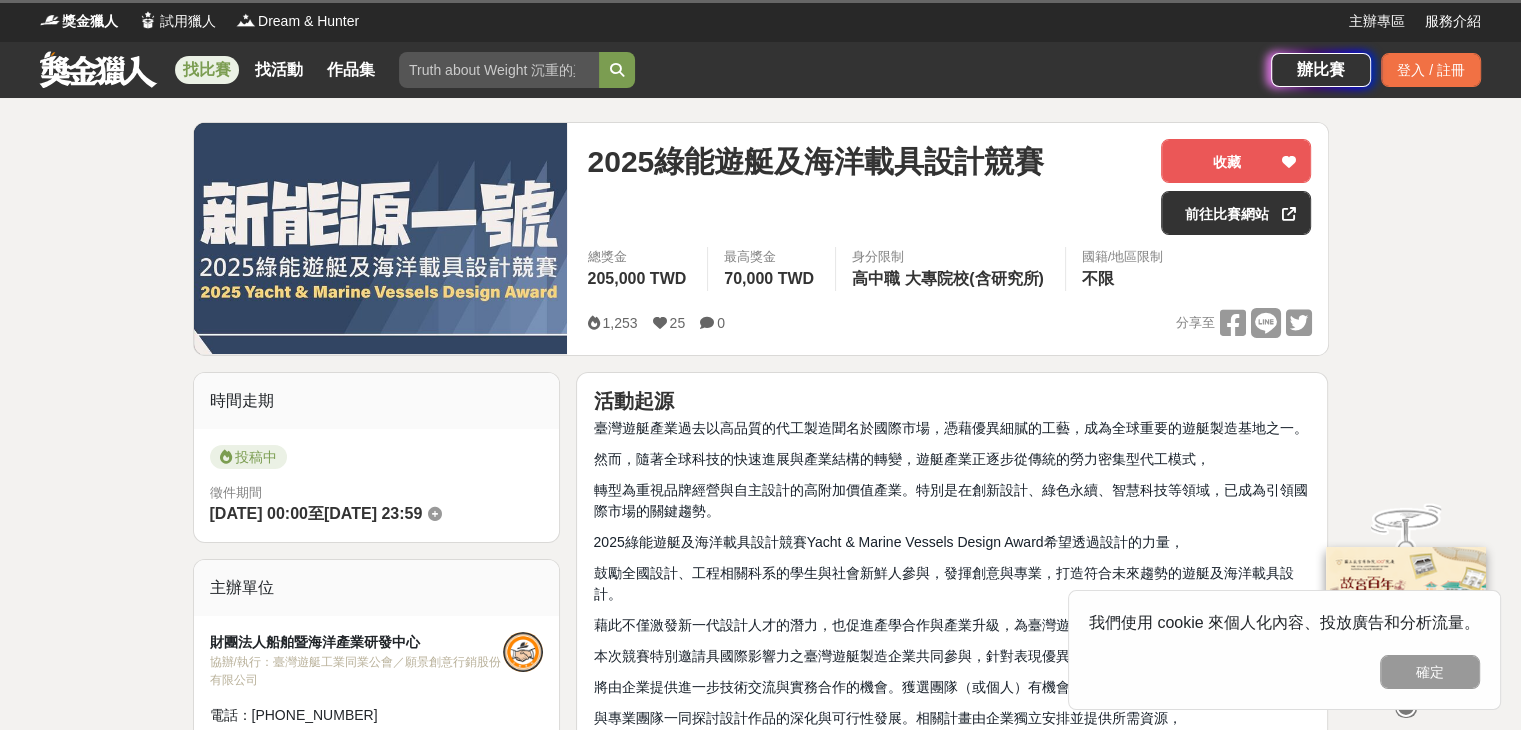 click on "2025綠能遊艇及海洋載具設計競賽Yacht & Marine Vessels Design Award希望透過設計的力量，" at bounding box center [888, 542] 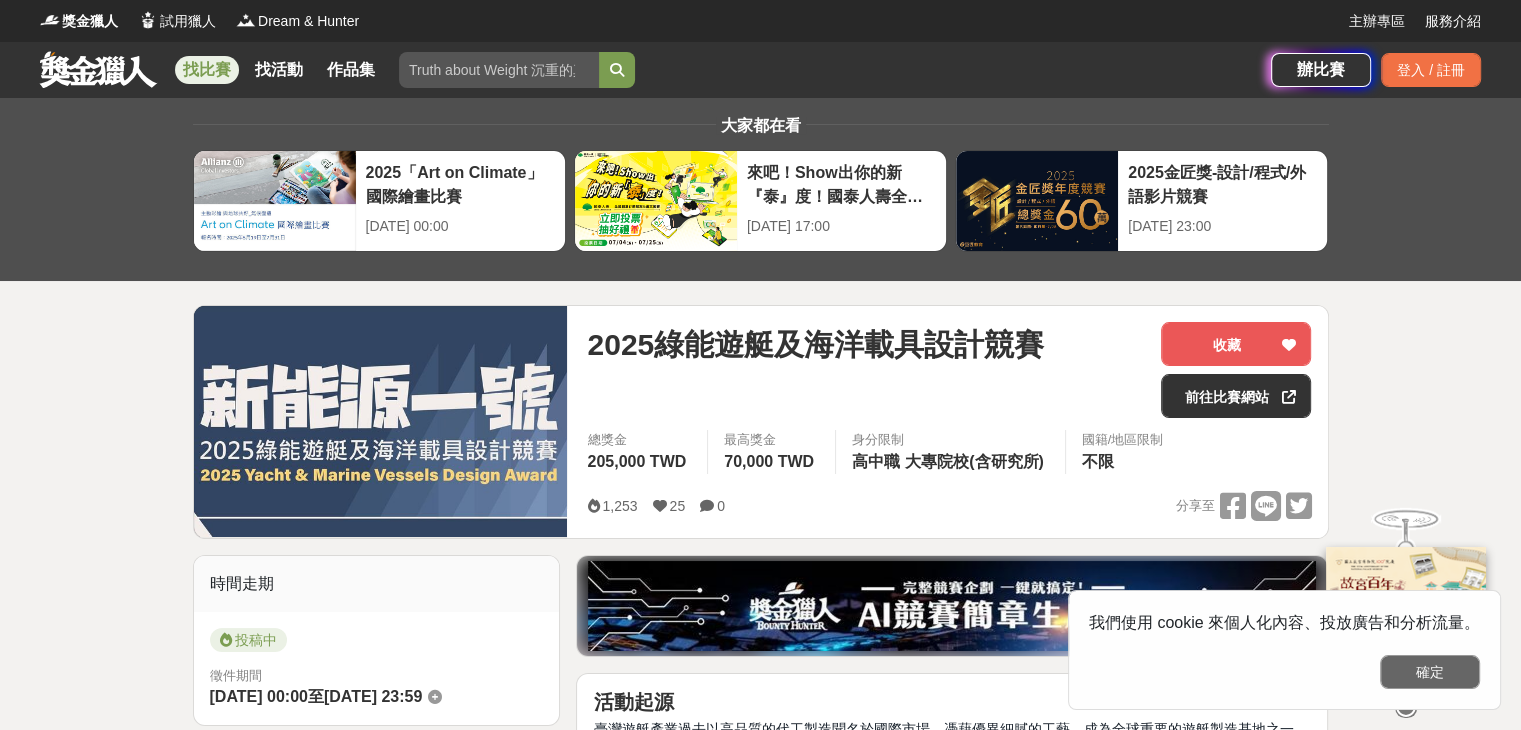 click on "確定" at bounding box center (1430, 672) 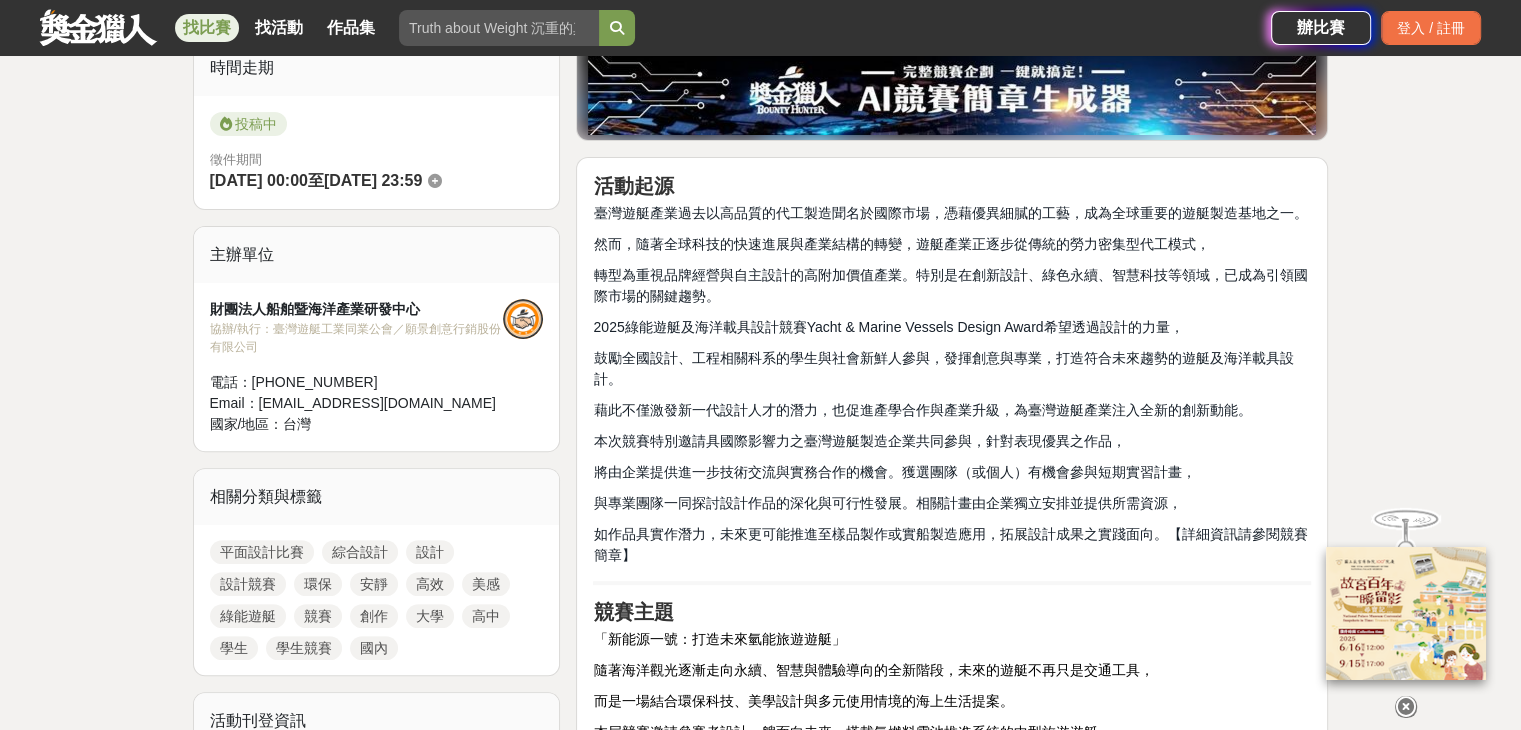 scroll, scrollTop: 516, scrollLeft: 0, axis: vertical 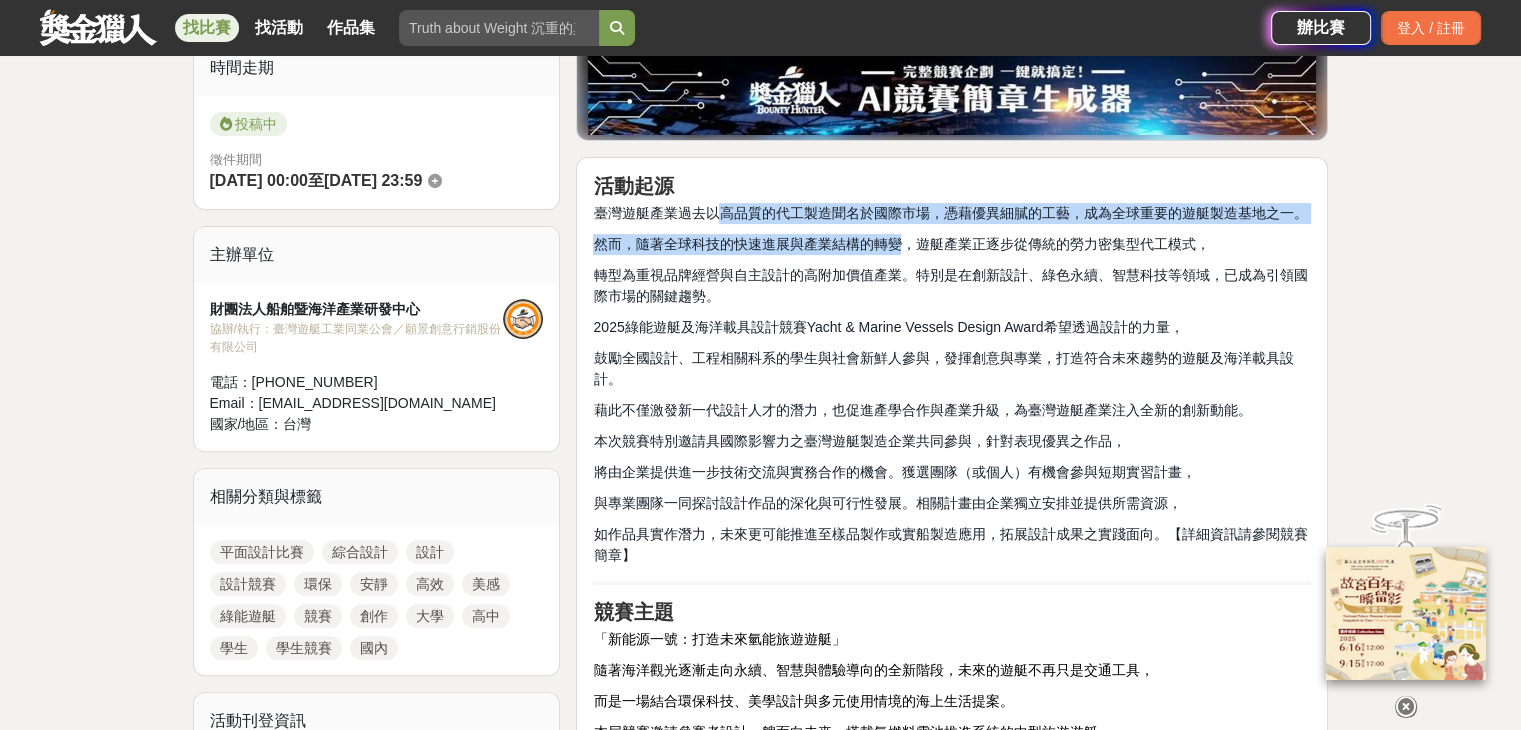 drag, startPoint x: 723, startPoint y: 208, endPoint x: 902, endPoint y: 232, distance: 180.60178 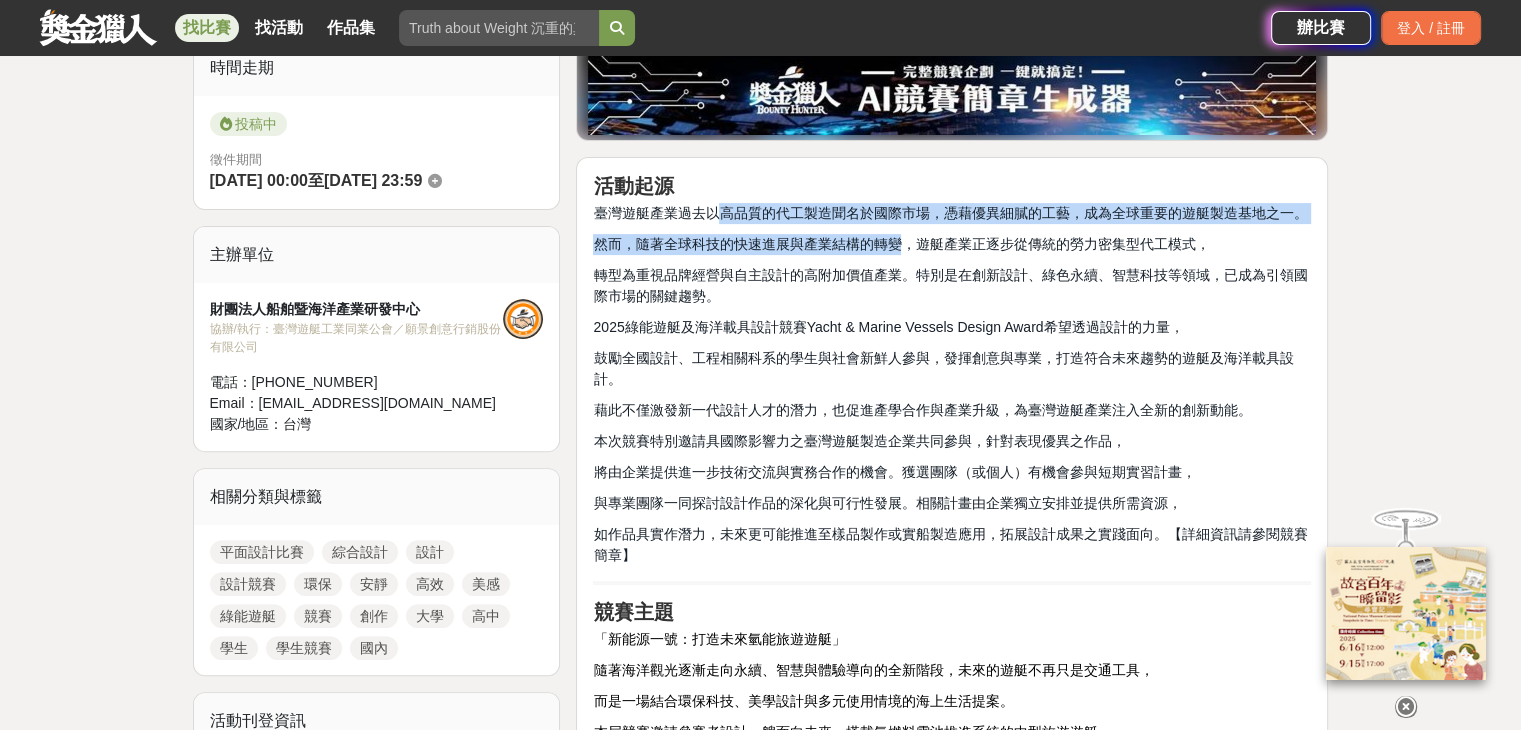 click on "然而，隨著全球科技的快速進展與產業結構的轉變，遊艇產業正逐步從傳統的勞力密集型代工模式，" at bounding box center [901, 244] 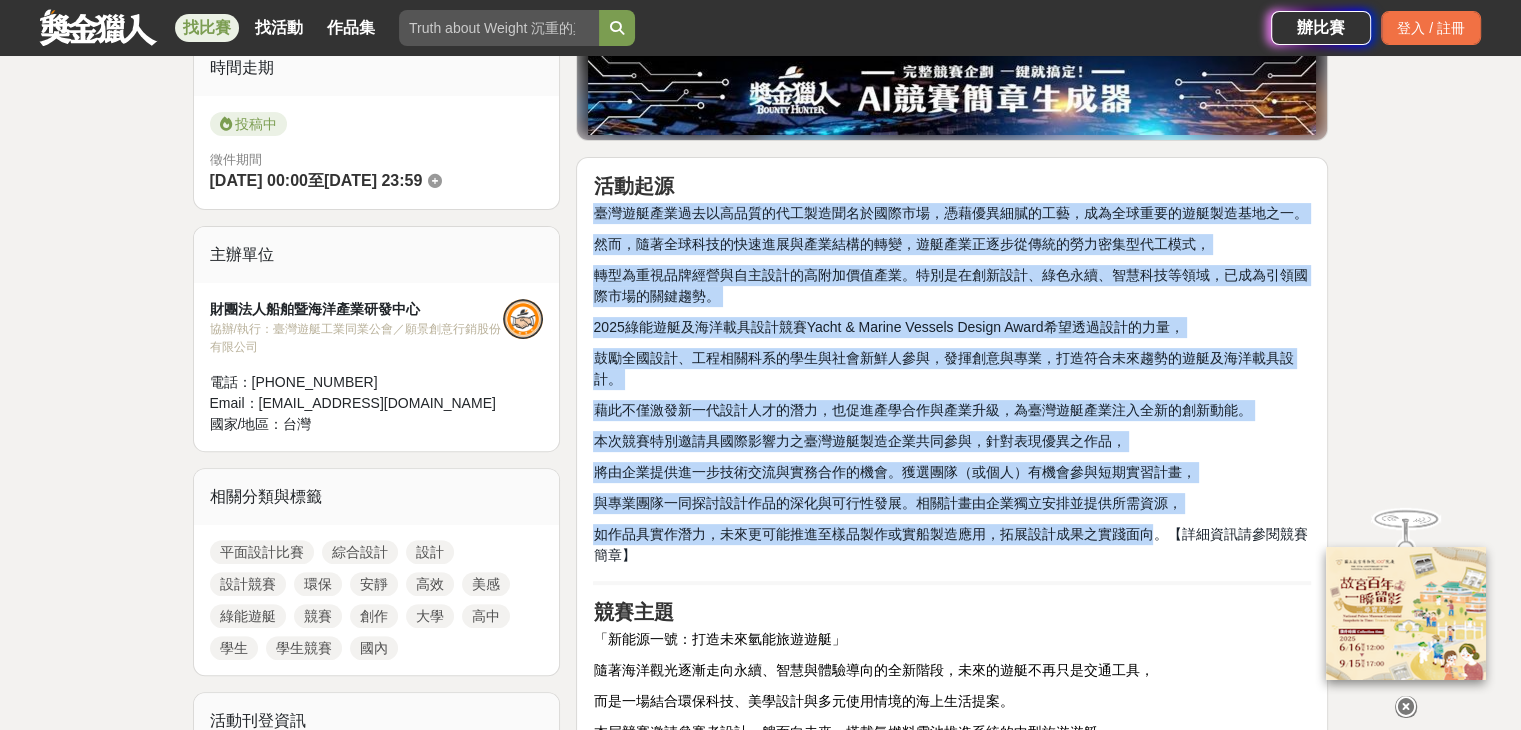 drag, startPoint x: 590, startPoint y: 207, endPoint x: 1155, endPoint y: 537, distance: 654.3126 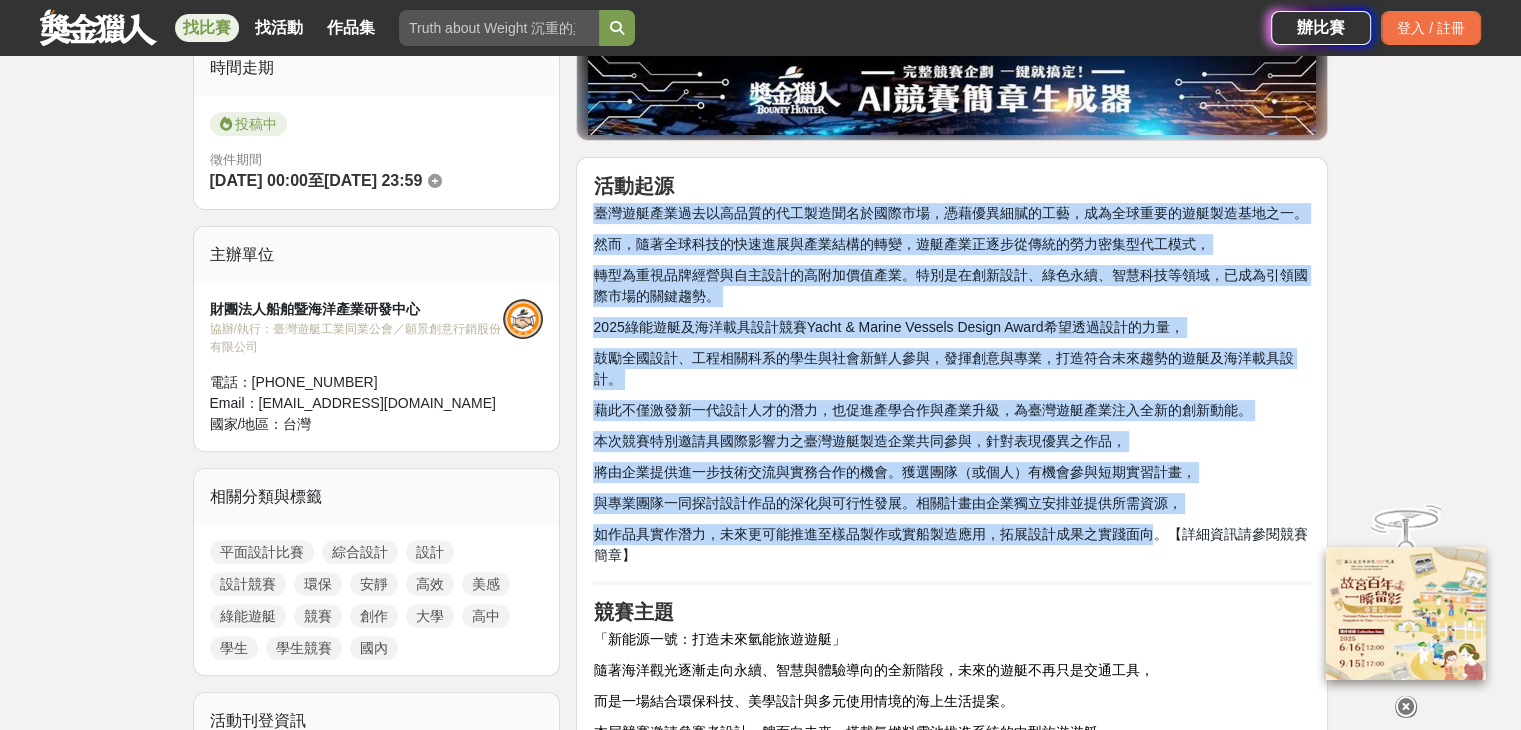 click on "活動起源 臺灣遊艇產業過去以高品質的代工製造聞名於國際市場，憑藉優異細膩的工藝，成為全球重要的遊艇製造基地之一。 然而，隨著全球科技的快速進展與產業結構的轉變，遊艇產業正逐步從傳統的勞力密集型代工模式， 轉型為重視品牌經營與自主設計的高附加價值產業。特別是在創新設計、綠色永續、智慧科技等領域，已成為引領國際市場的關鍵趨勢。 2025綠能遊艇及海洋載具設計競賽Yacht & Marine Vessels Design Award希望透過設計的力量， 鼓勵全國設計、工程相關科系的學生與社會新鮮人參與，發揮創意與專業，打造符合未來趨勢的遊艇及海洋載具設計。 藉此不僅激發新一代設計人才的潛力，也促進產學合作與產業升級，為臺灣遊艇產業注入全新的創新動能。 本次競賽特別邀請具國際影響力之臺灣遊艇製造企業共同參與，針對表現優異之作品， 競賽主題 ) ！" at bounding box center (952, 1468) 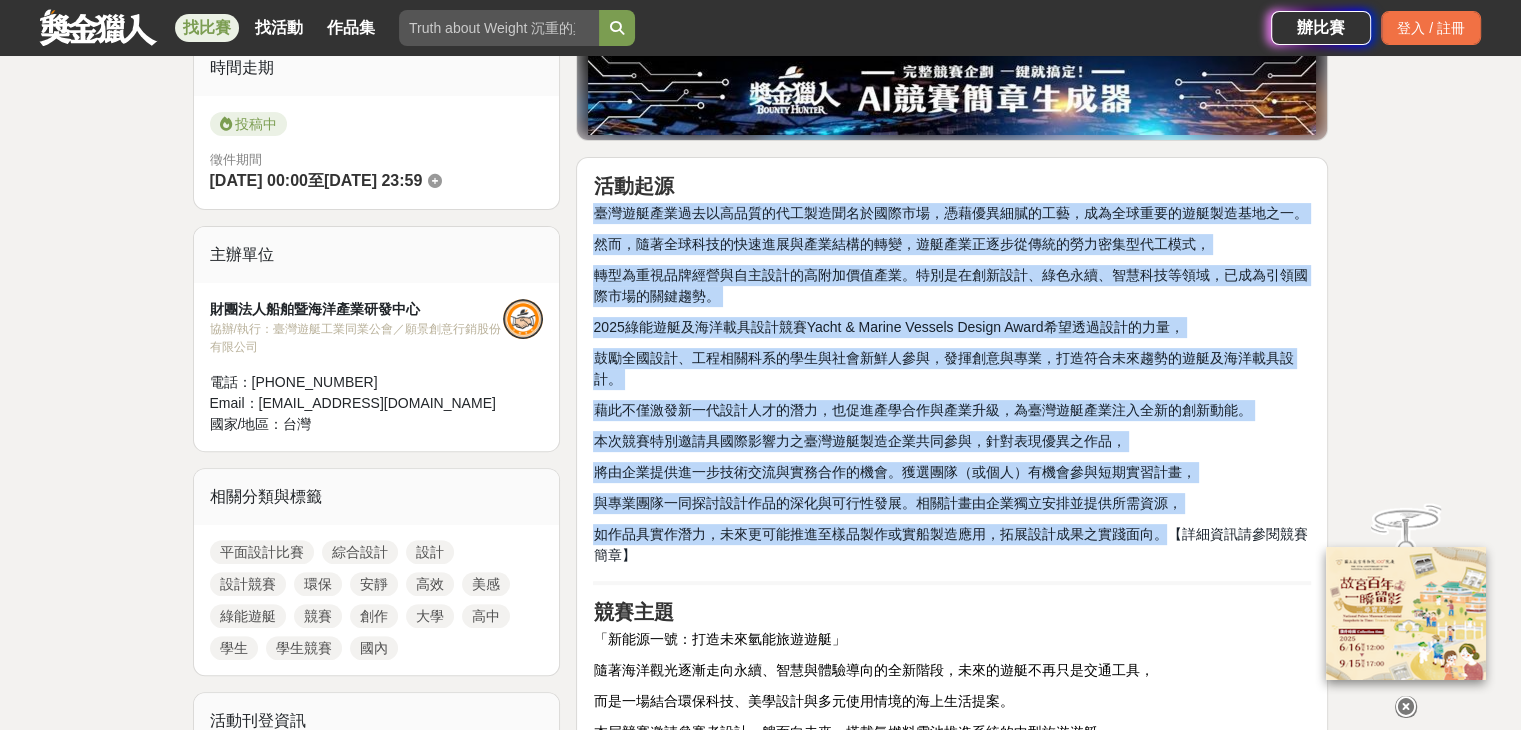 drag, startPoint x: 595, startPoint y: 212, endPoint x: 1164, endPoint y: 537, distance: 655.2755 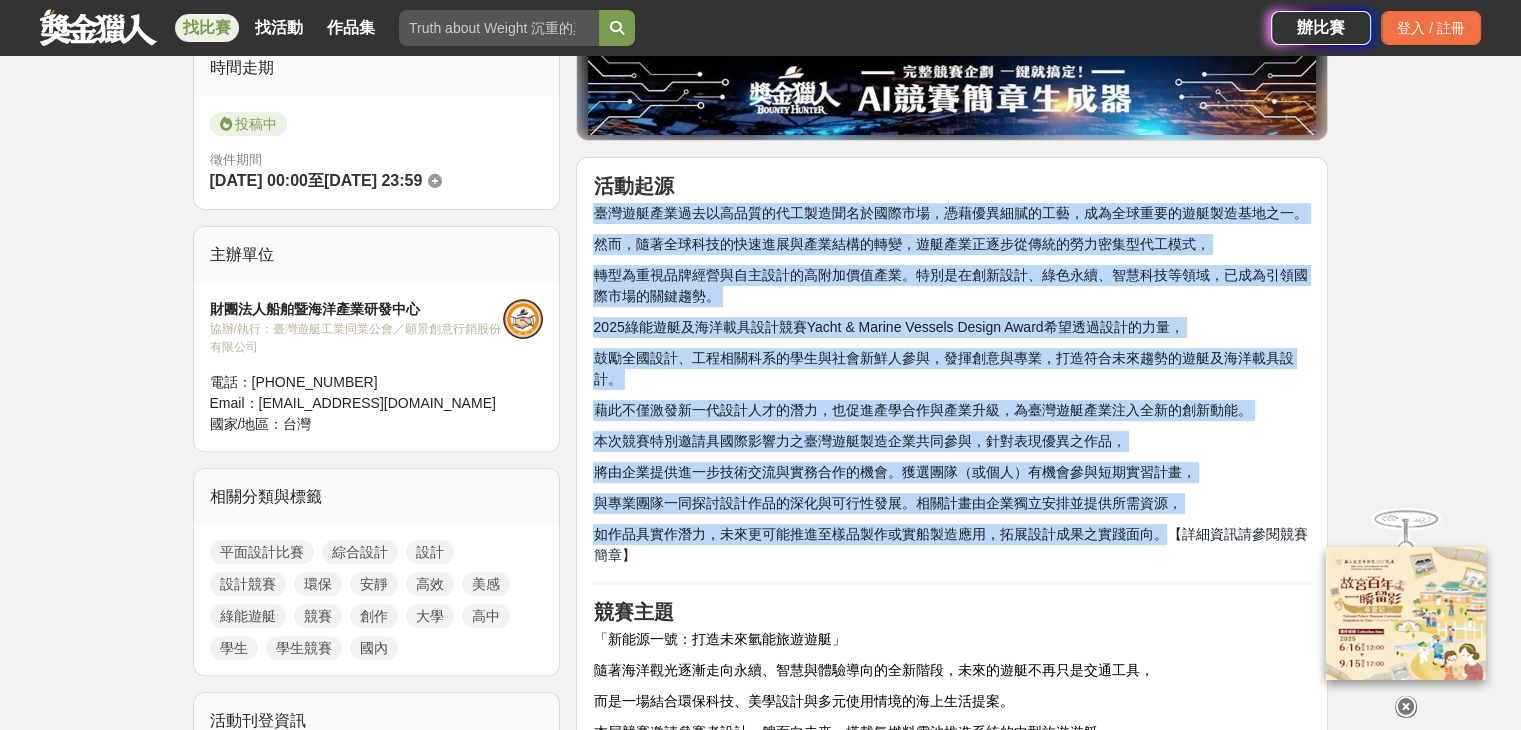 click on "活動起源 臺灣遊艇產業過去以高品質的代工製造聞名於國際市場，憑藉優異細膩的工藝，成為全球重要的遊艇製造基地之一。 然而，隨著全球科技的快速進展與產業結構的轉變，遊艇產業正逐步從傳統的勞力密集型代工模式， 轉型為重視品牌經營與自主設計的高附加價值產業。特別是在創新設計、綠色永續、智慧科技等領域，已成為引領國際市場的關鍵趨勢。 2025綠能遊艇及海洋載具設計競賽Yacht & Marine Vessels Design Award希望透過設計的力量， 鼓勵全國設計、工程相關科系的學生與社會新鮮人參與，發揮創意與專業，打造符合未來趨勢的遊艇及海洋載具設計。 藉此不僅激發新一代設計人才的潛力，也促進產學合作與產業升級，為臺灣遊艇產業注入全新的創新動能。 本次競賽特別邀請具國際影響力之臺灣遊艇製造企業共同參與，針對表現優異之作品， 競賽主題 ) ！" at bounding box center (952, 1468) 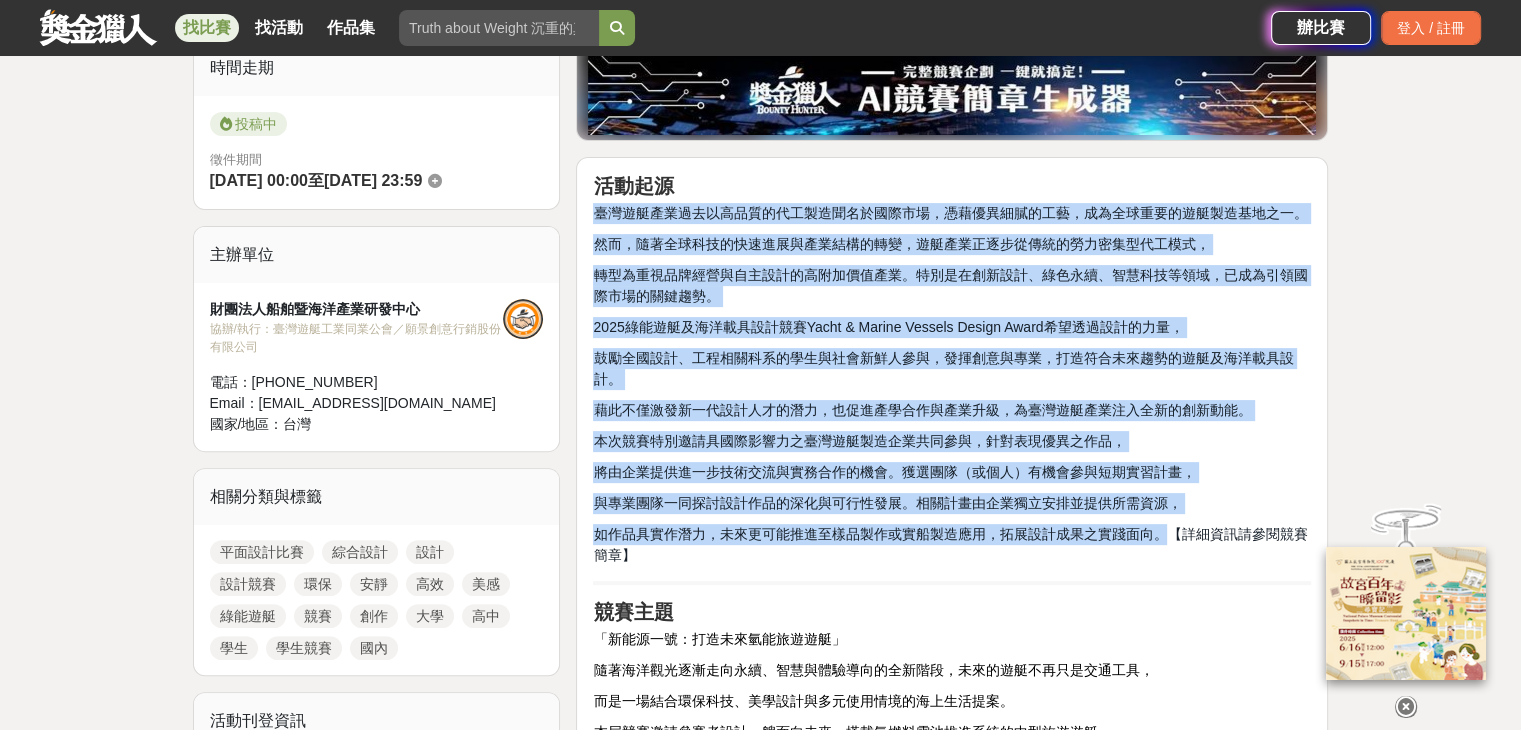 copy on "loremipsumdolorsitametco，adipiscin，elitseddoeiusmo。 te，incididuntutlaboree，doloremagnaaliquaeni， adminimveniamquisnostr。exercita、ulla、laboris，nisialiquipexe。 7763commodoconseqUatdu & Auteir Inrepre Volupt Velitessecillu， fugiat、nullapariaturexce，sintocc，cupidatatnonproide。 suntculpaquioffi，deseruntmoll，animidestlaborum。 perspiciatisundeomnisistena，errorvolu， accusantiumdoloremque。laud（tot）remaperiame， ipsaquaeabilloinventor。veritatisquasiarch， beataevi，dictaexplicabonemoe，ipsamquiavo。..." 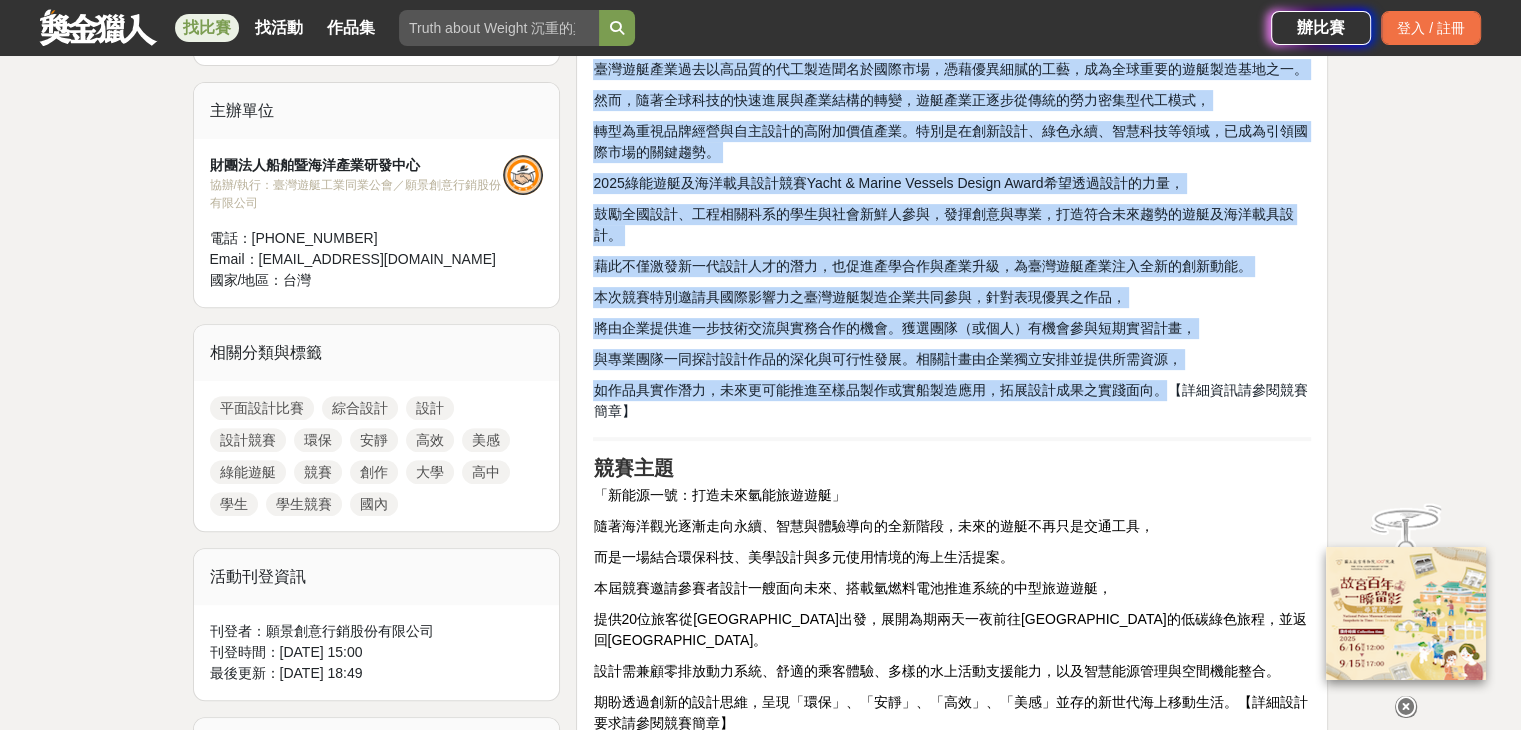 scroll, scrollTop: 716, scrollLeft: 0, axis: vertical 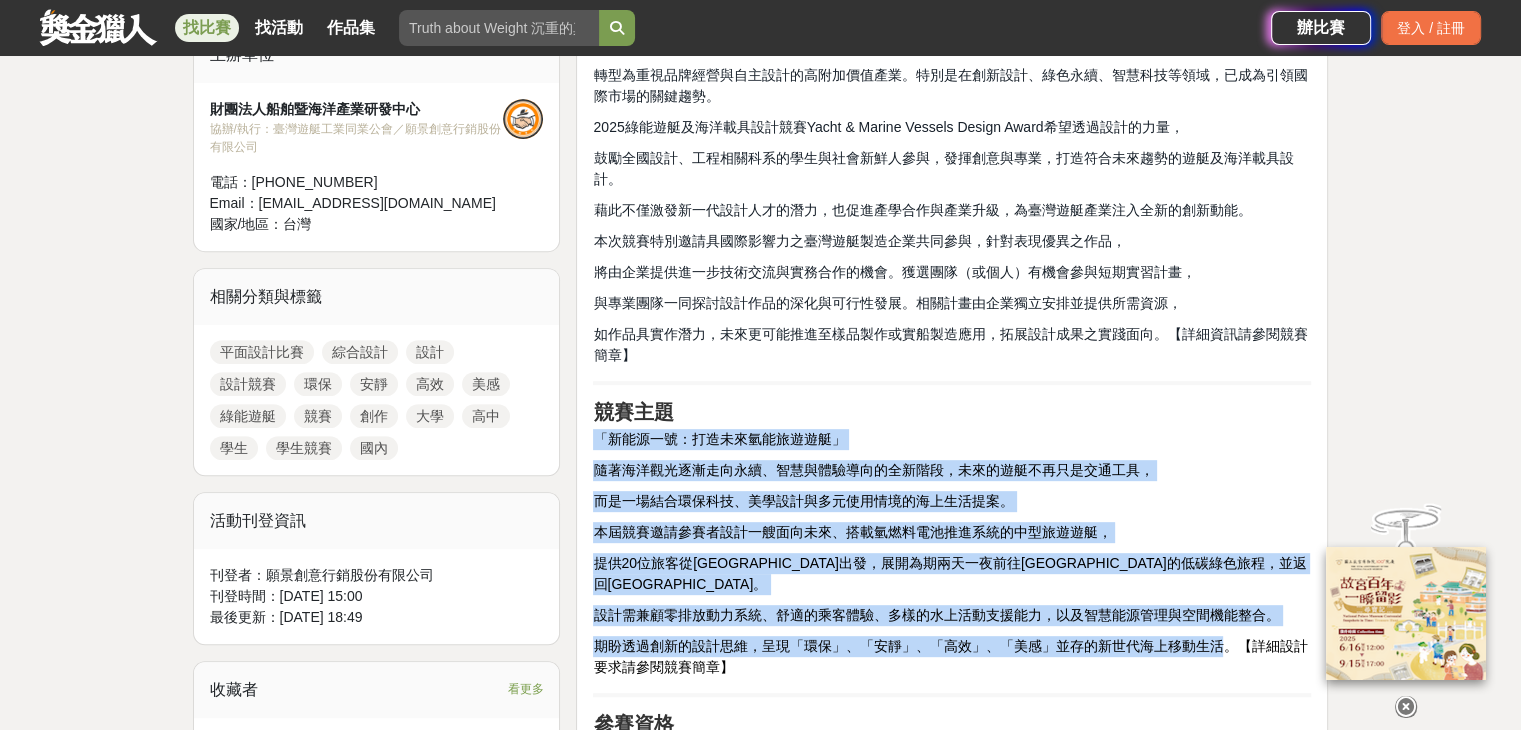 drag, startPoint x: 594, startPoint y: 437, endPoint x: 1180, endPoint y: 627, distance: 616.0325 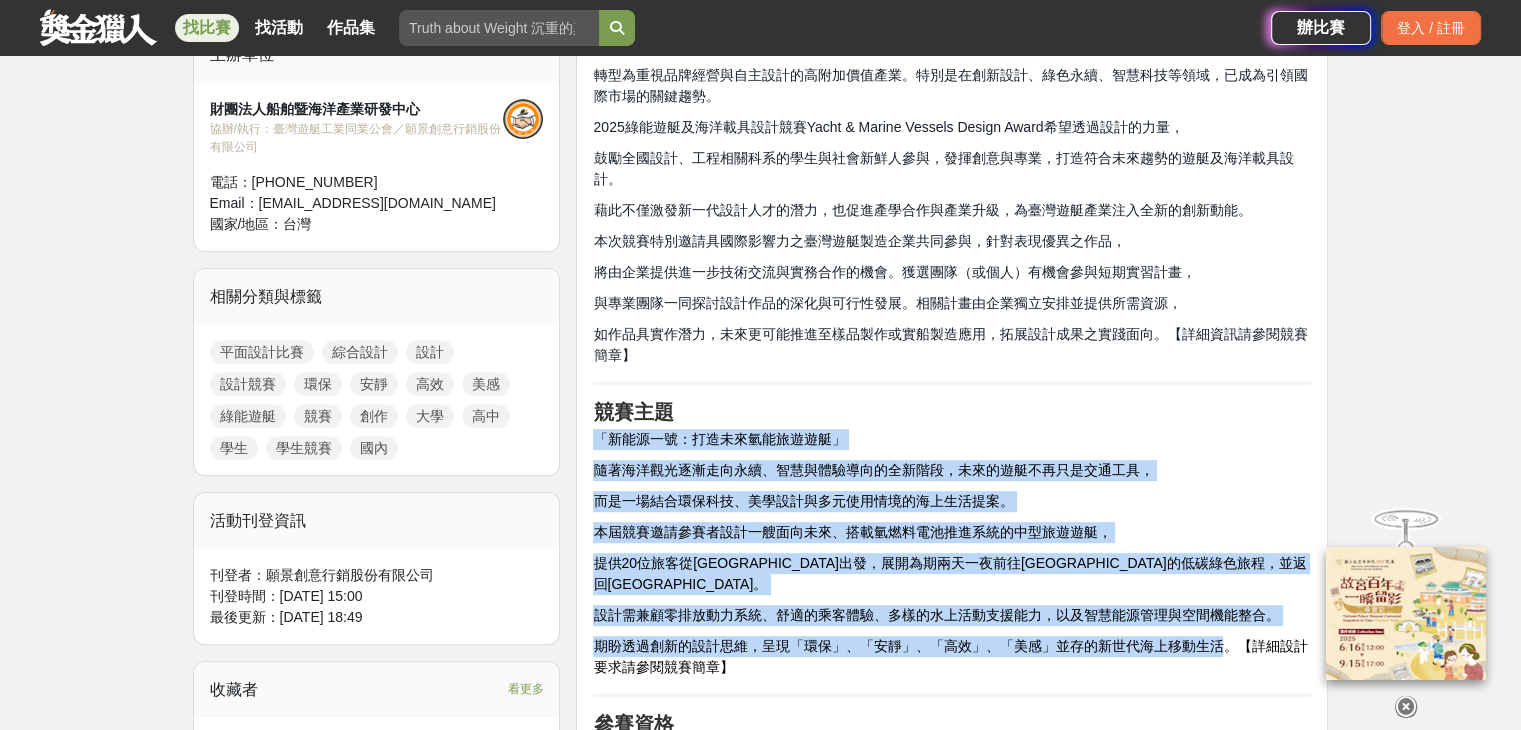 click on "活動起源 臺灣遊艇產業過去以高品質的代工製造聞名於國際市場，憑藉優異細膩的工藝，成為全球重要的遊艇製造基地之一。 然而，隨著全球科技的快速進展與產業結構的轉變，遊艇產業正逐步從傳統的勞力密集型代工模式， 轉型為重視品牌經營與自主設計的高附加價值產業。特別是在創新設計、綠色永續、智慧科技等領域，已成為引領國際市場的關鍵趨勢。 2025綠能遊艇及海洋載具設計競賽Yacht & Marine Vessels Design Award希望透過設計的力量， 鼓勵全國設計、工程相關科系的學生與社會新鮮人參與，發揮創意與專業，打造符合未來趨勢的遊艇及海洋載具設計。 藉此不僅激發新一代設計人才的潛力，也促進產學合作與產業升級，為臺灣遊艇產業注入全新的創新動能。 本次競賽特別邀請具國際影響力之臺灣遊艇製造企業共同參與，針對表現優異之作品， 競賽主題 ) ！" at bounding box center [952, 1268] 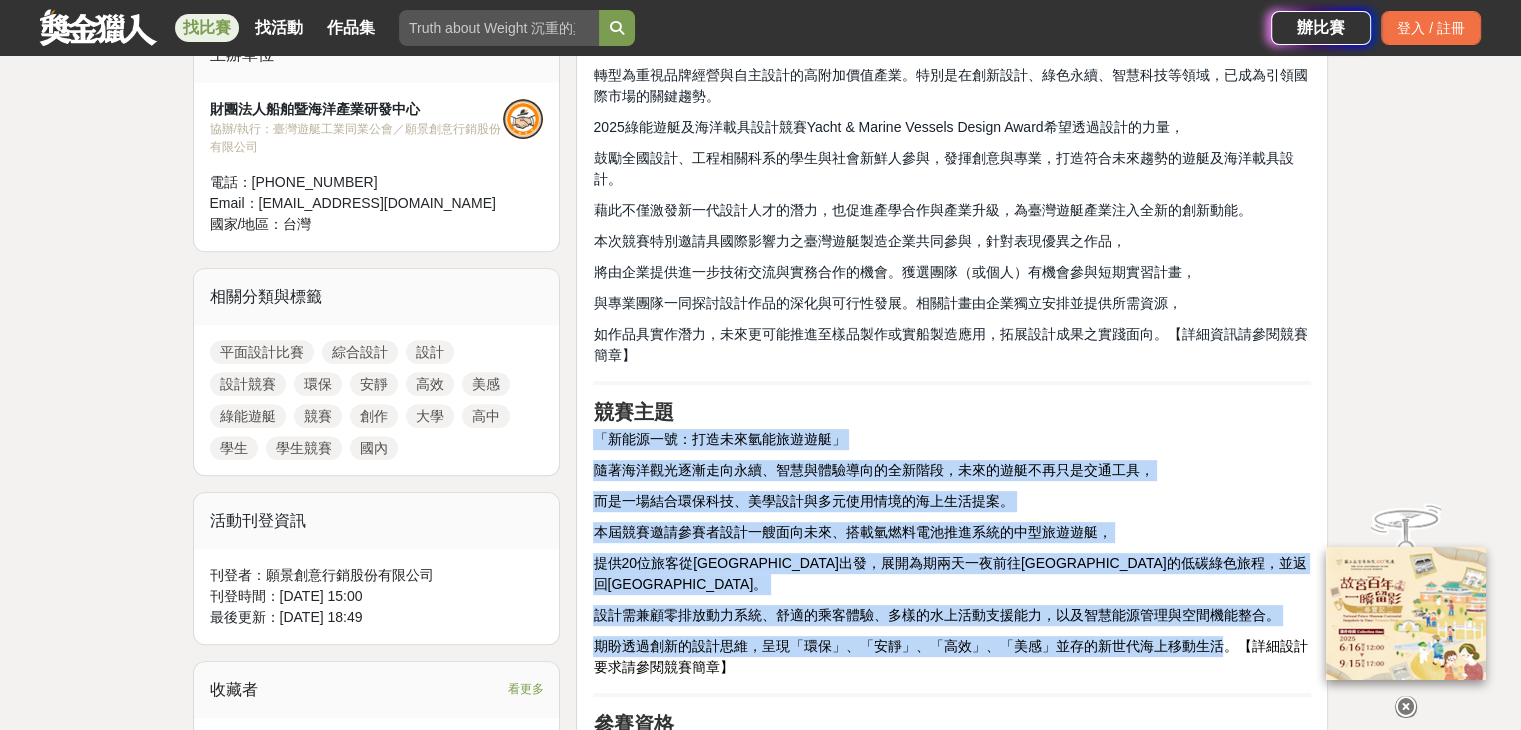 click on "活動起源 臺灣遊艇產業過去以高品質的代工製造聞名於國際市場，憑藉優異細膩的工藝，成為全球重要的遊艇製造基地之一。 然而，隨著全球科技的快速進展與產業結構的轉變，遊艇產業正逐步從傳統的勞力密集型代工模式， 轉型為重視品牌經營與自主設計的高附加價值產業。特別是在創新設計、綠色永續、智慧科技等領域，已成為引領國際市場的關鍵趨勢。 2025綠能遊艇及海洋載具設計競賽Yacht & Marine Vessels Design Award希望透過設計的力量， 鼓勵全國設計、工程相關科系的學生與社會新鮮人參與，發揮創意與專業，打造符合未來趨勢的遊艇及海洋載具設計。 藉此不僅激發新一代設計人才的潛力，也促進產學合作與產業升級，為臺灣遊艇產業注入全新的創新動能。 本次競賽特別邀請具國際影響力之臺灣遊艇製造企業共同參與，針對表現優異之作品， 競賽主題 ) ！" at bounding box center [952, 1268] 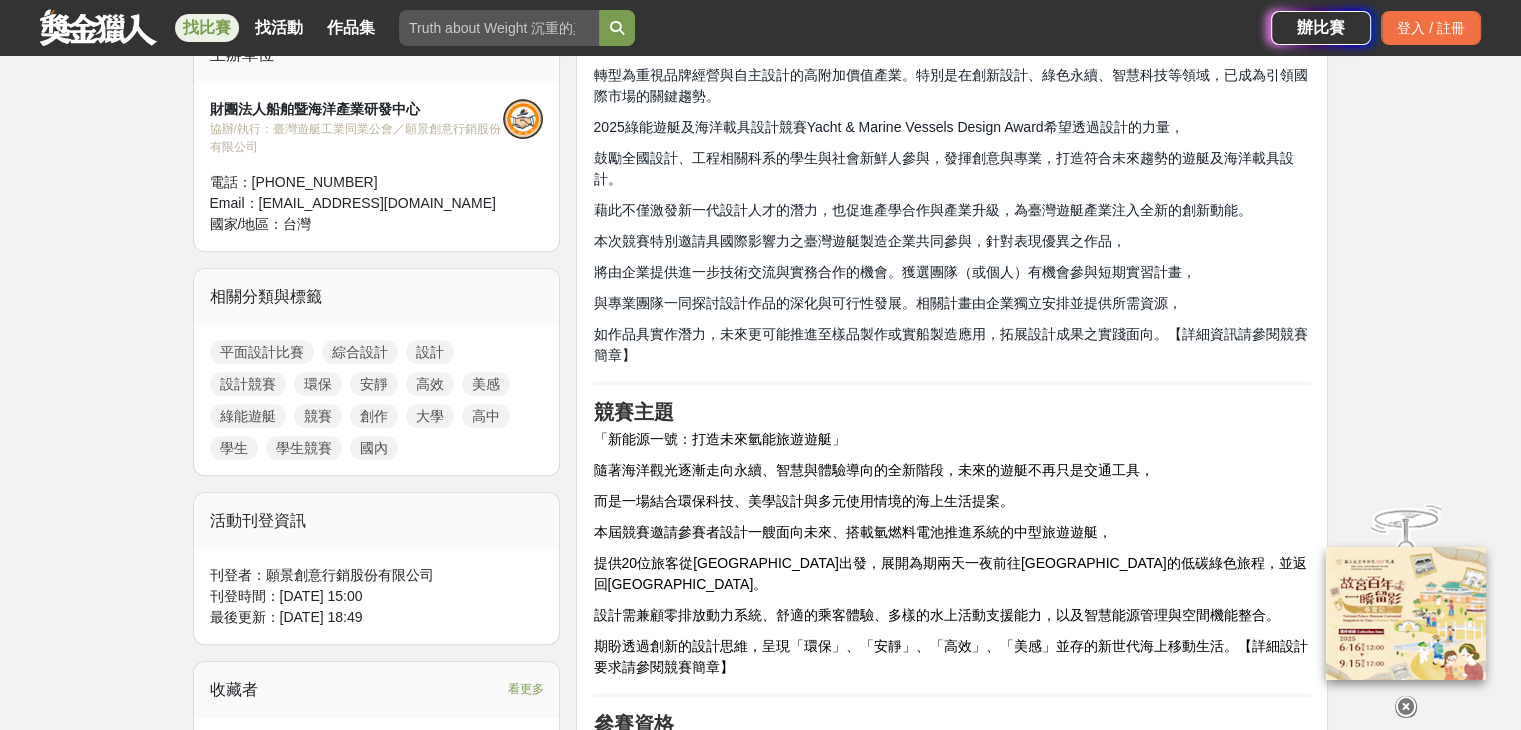 scroll, scrollTop: 816, scrollLeft: 0, axis: vertical 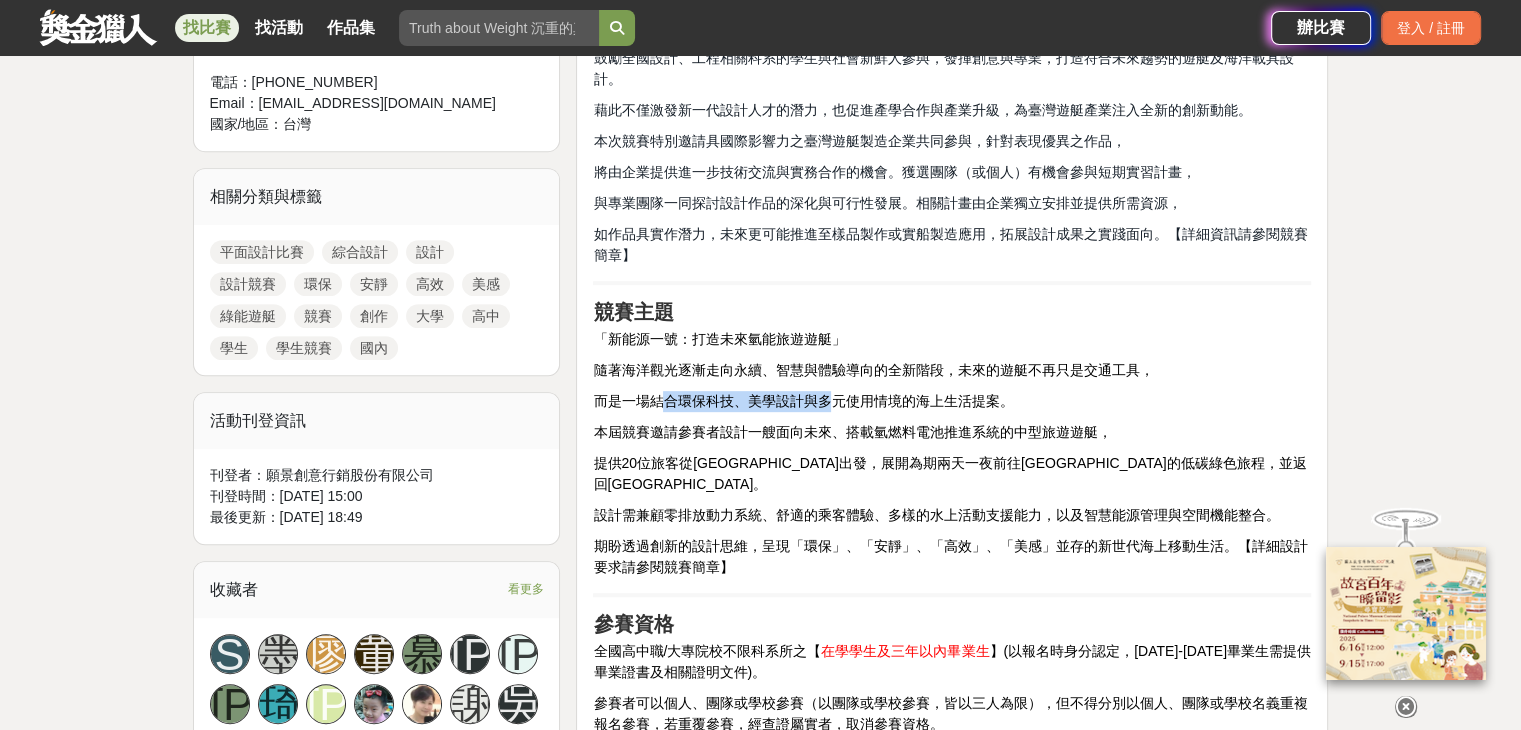 drag, startPoint x: 664, startPoint y: 397, endPoint x: 831, endPoint y: 396, distance: 167.00299 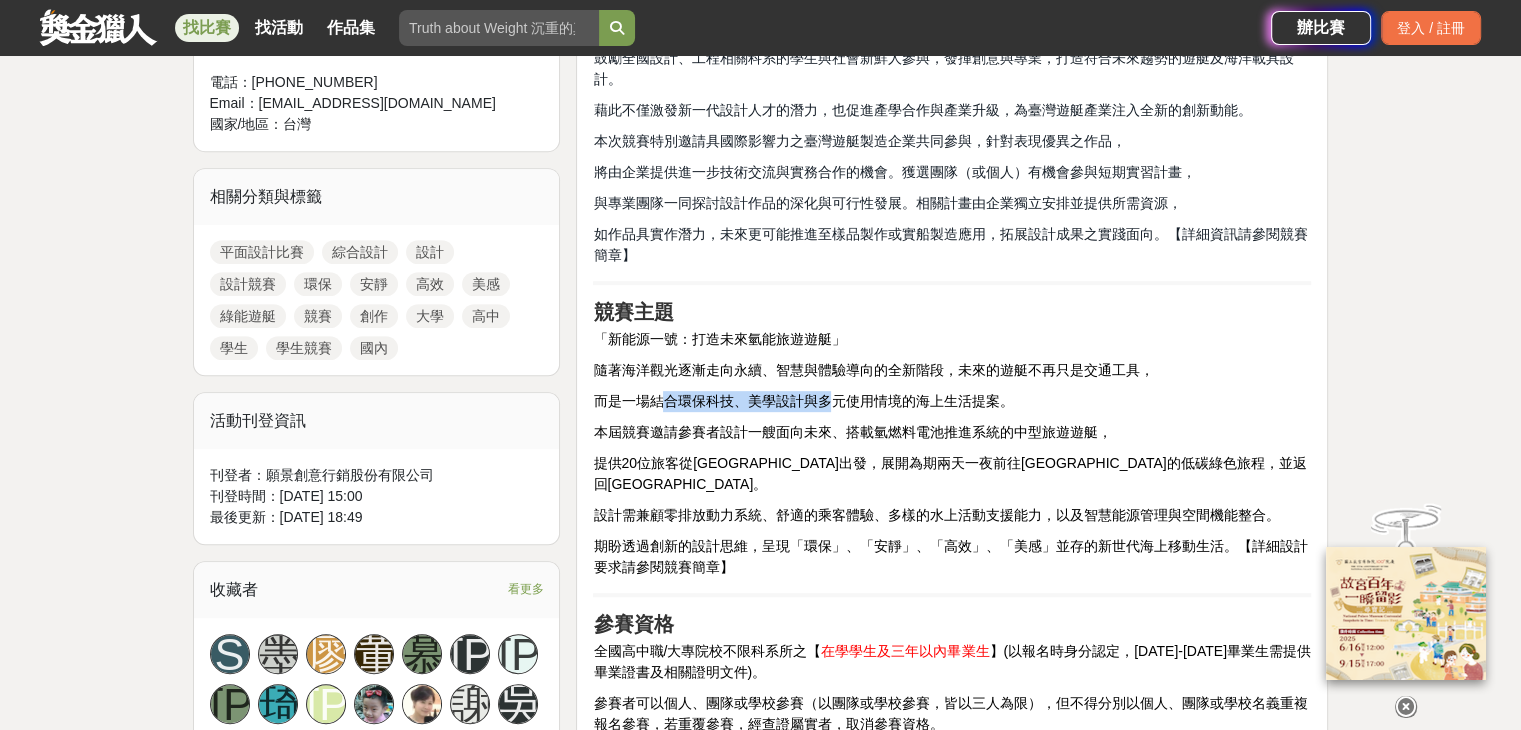 click on "而是一場結合環保科技、美學設計與多元使用情境的海上生活提案。" at bounding box center (803, 401) 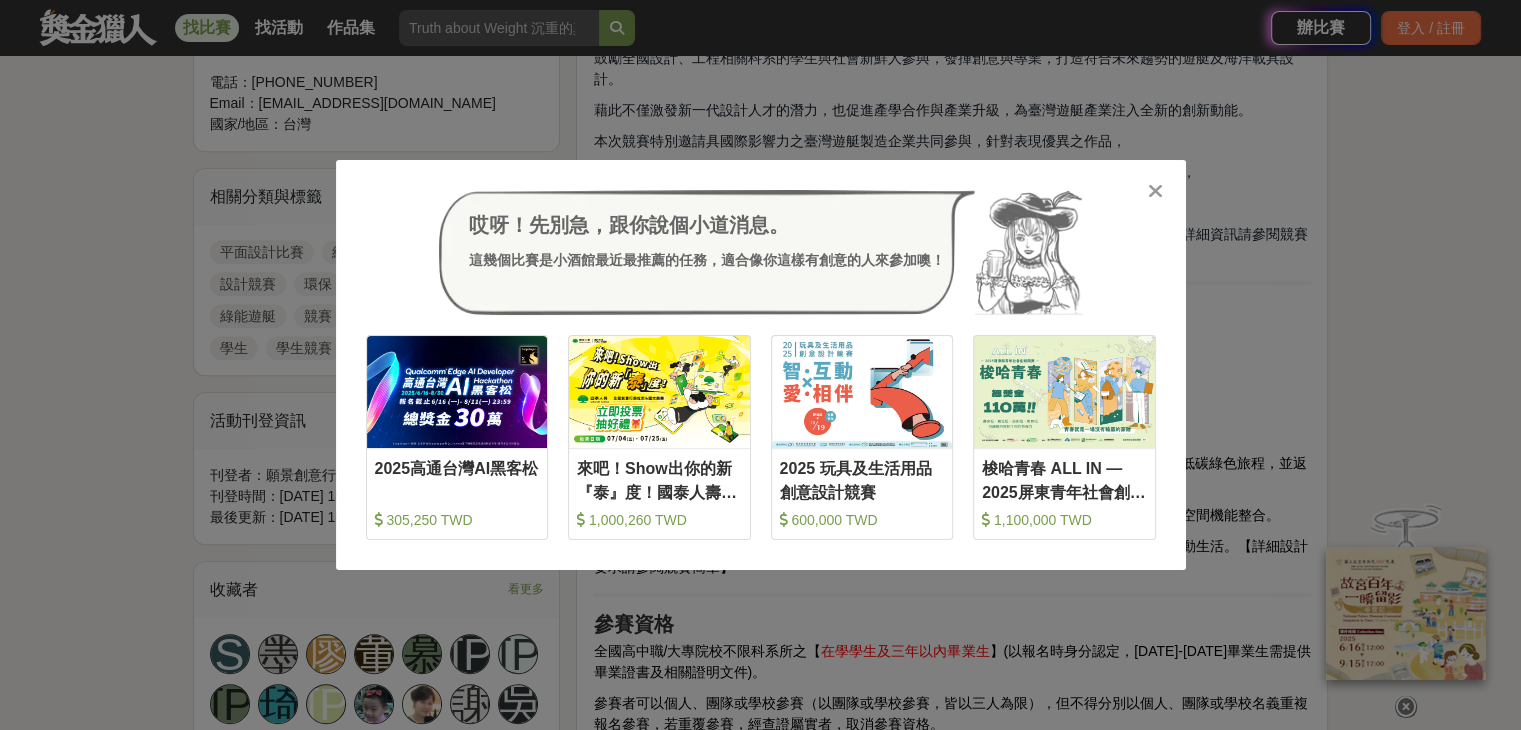 click at bounding box center [1155, 191] 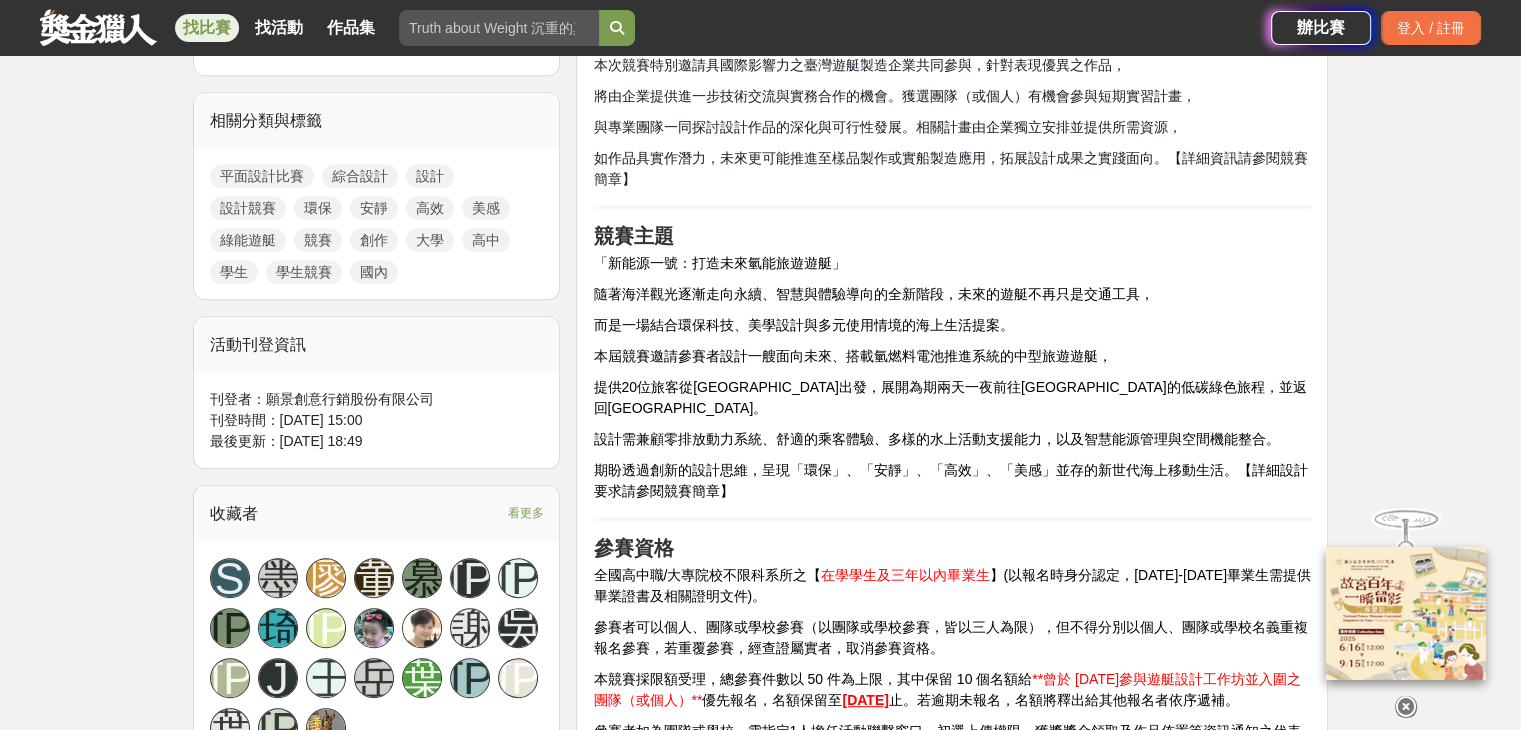 scroll, scrollTop: 916, scrollLeft: 0, axis: vertical 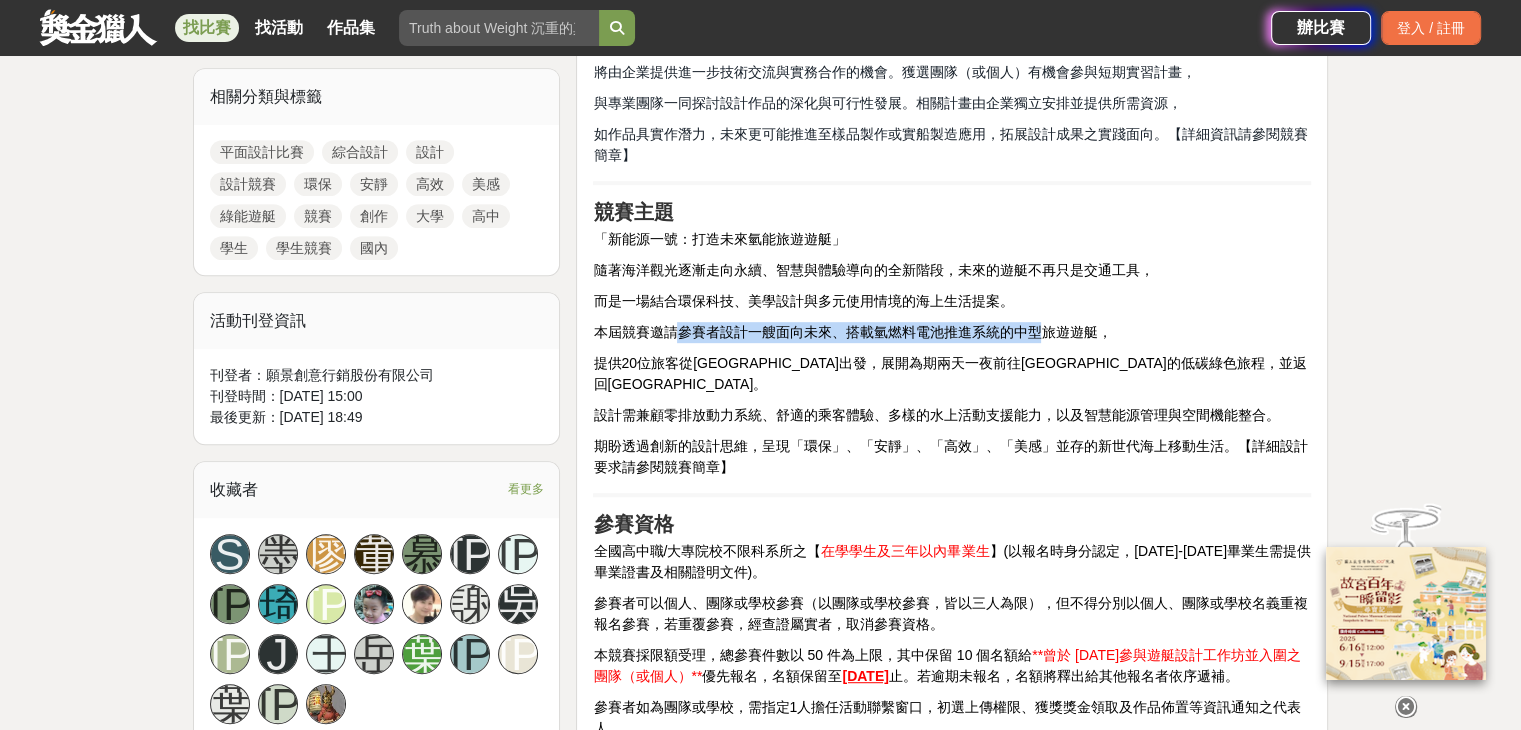 drag, startPoint x: 670, startPoint y: 334, endPoint x: 1035, endPoint y: 332, distance: 365.0055 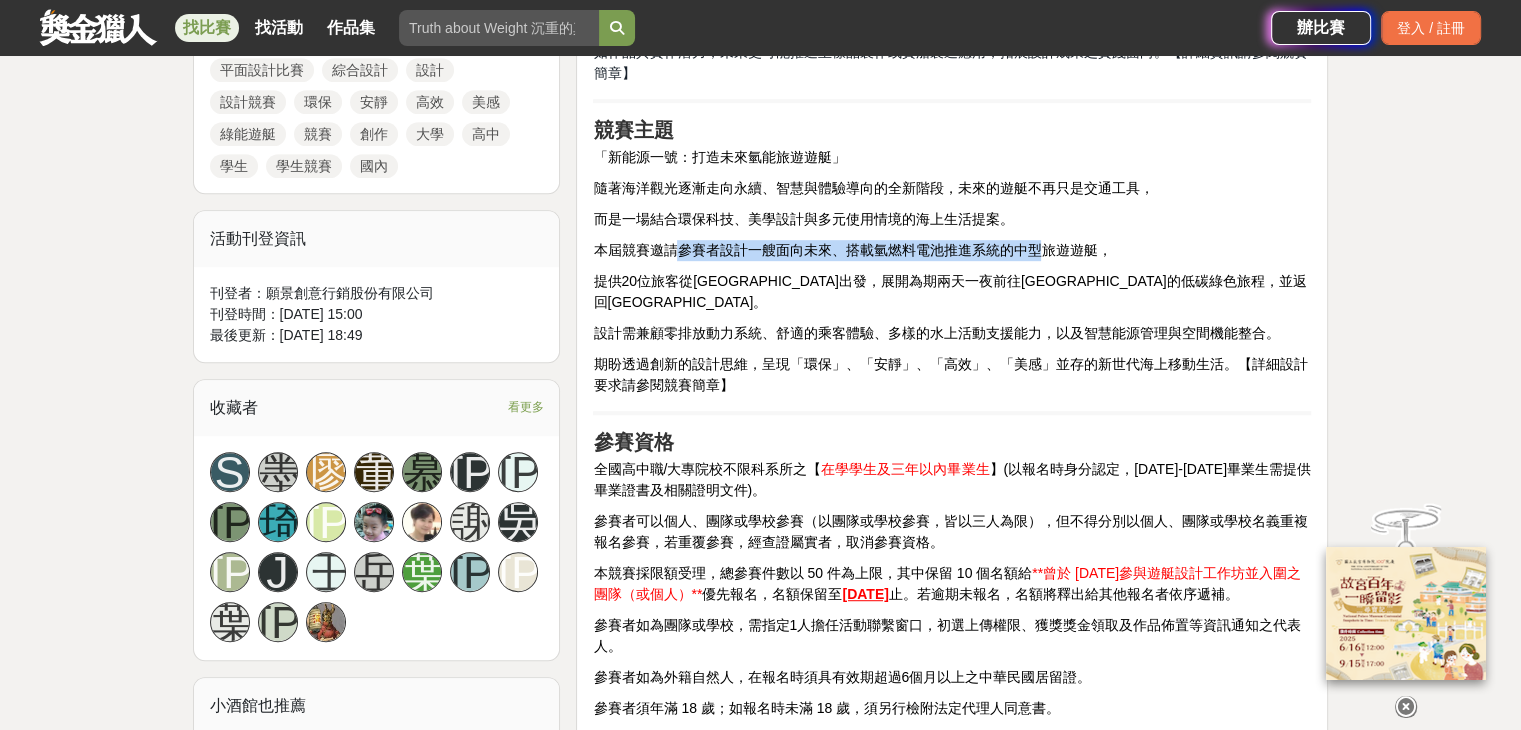 scroll, scrollTop: 916, scrollLeft: 0, axis: vertical 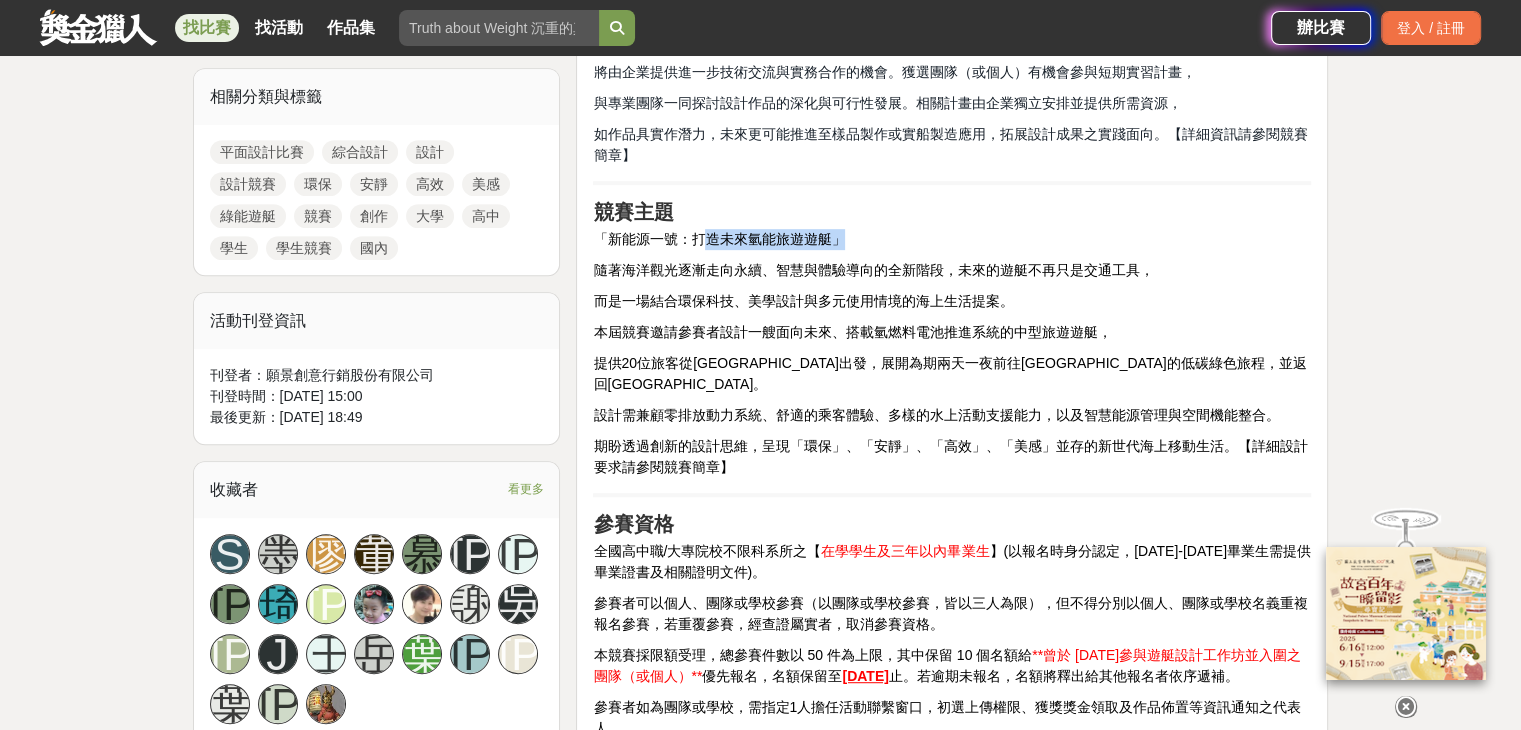 drag, startPoint x: 703, startPoint y: 235, endPoint x: 877, endPoint y: 236, distance: 174.00287 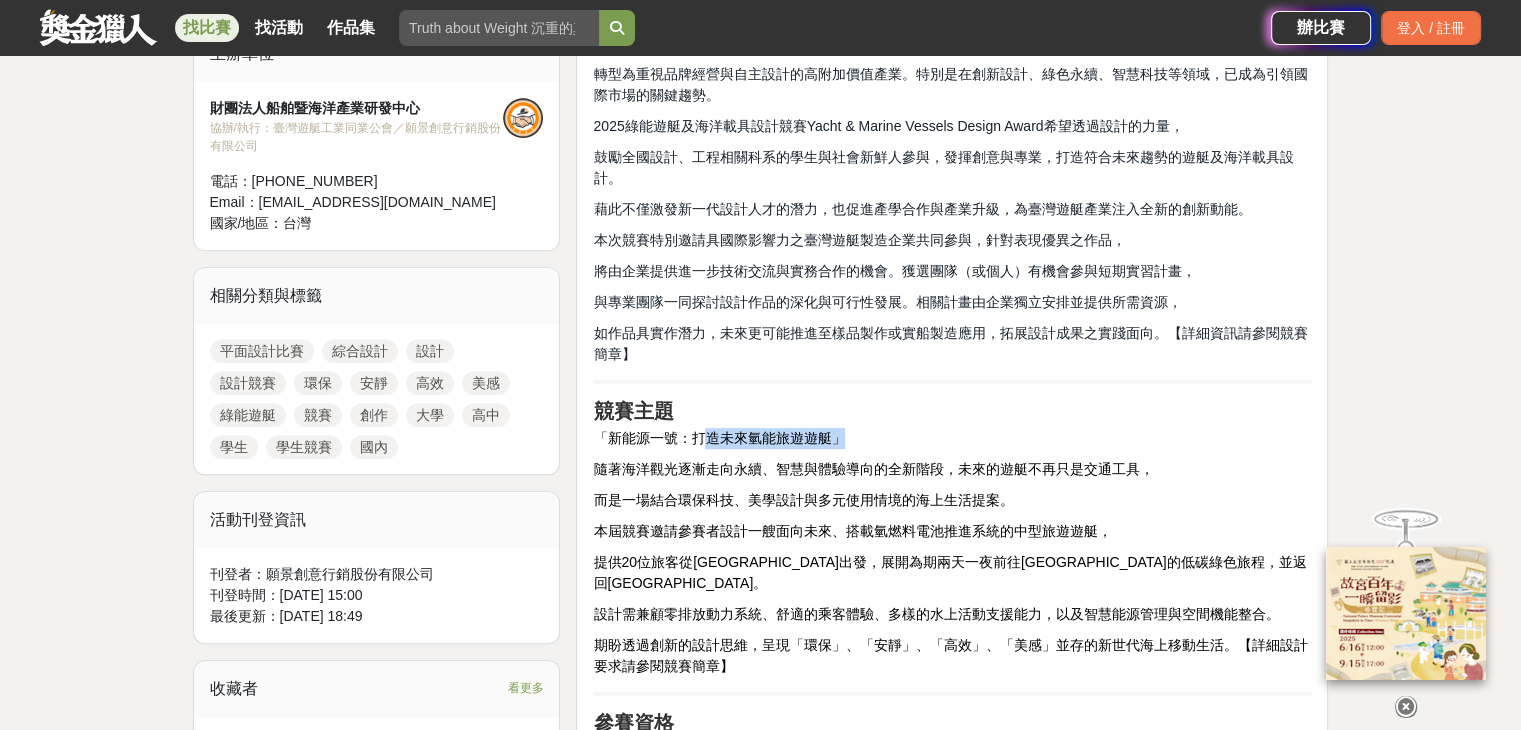 scroll, scrollTop: 716, scrollLeft: 0, axis: vertical 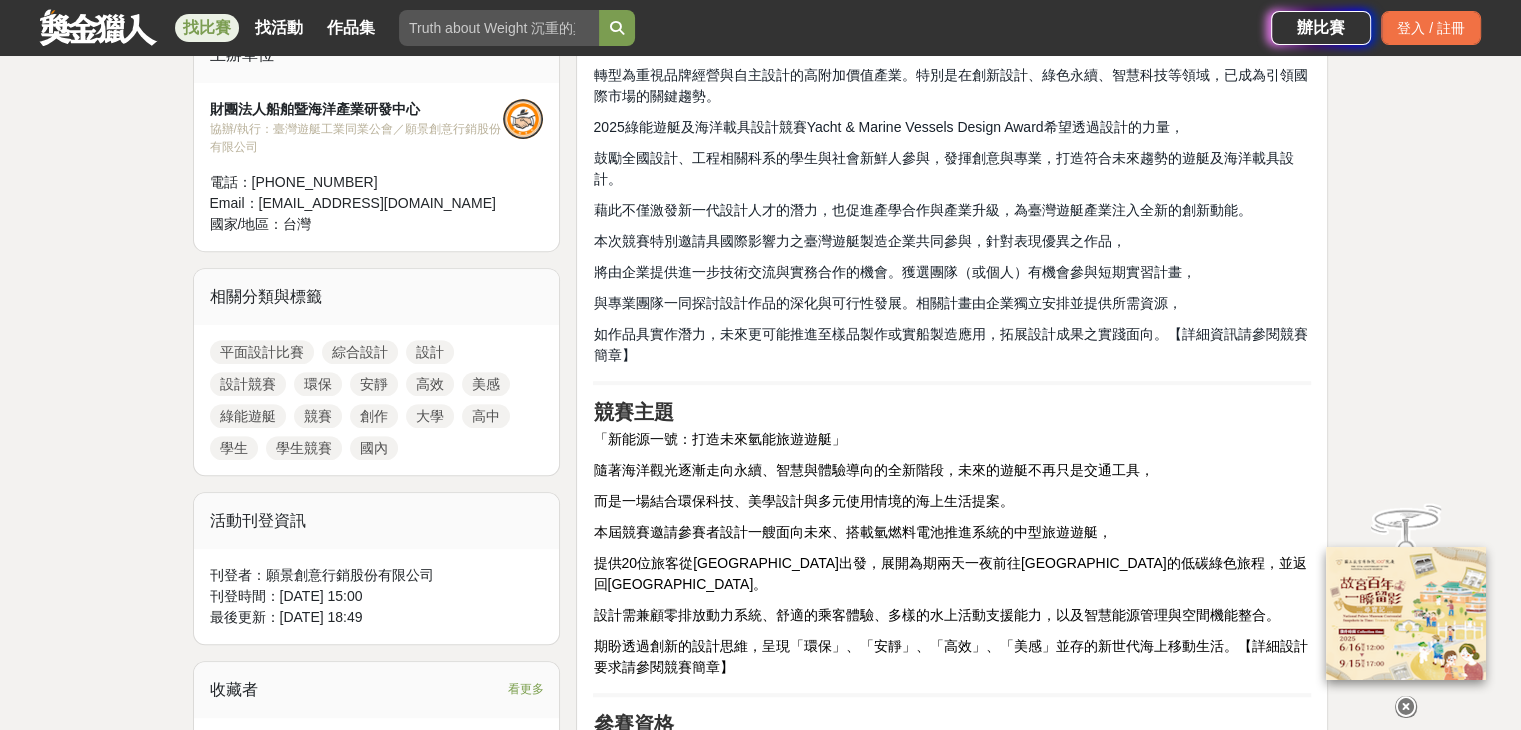 click on "隨著海洋觀光逐漸走向永續、智慧與體驗導向的全新階段，未來的遊艇不再只是交通工具，" at bounding box center (873, 470) 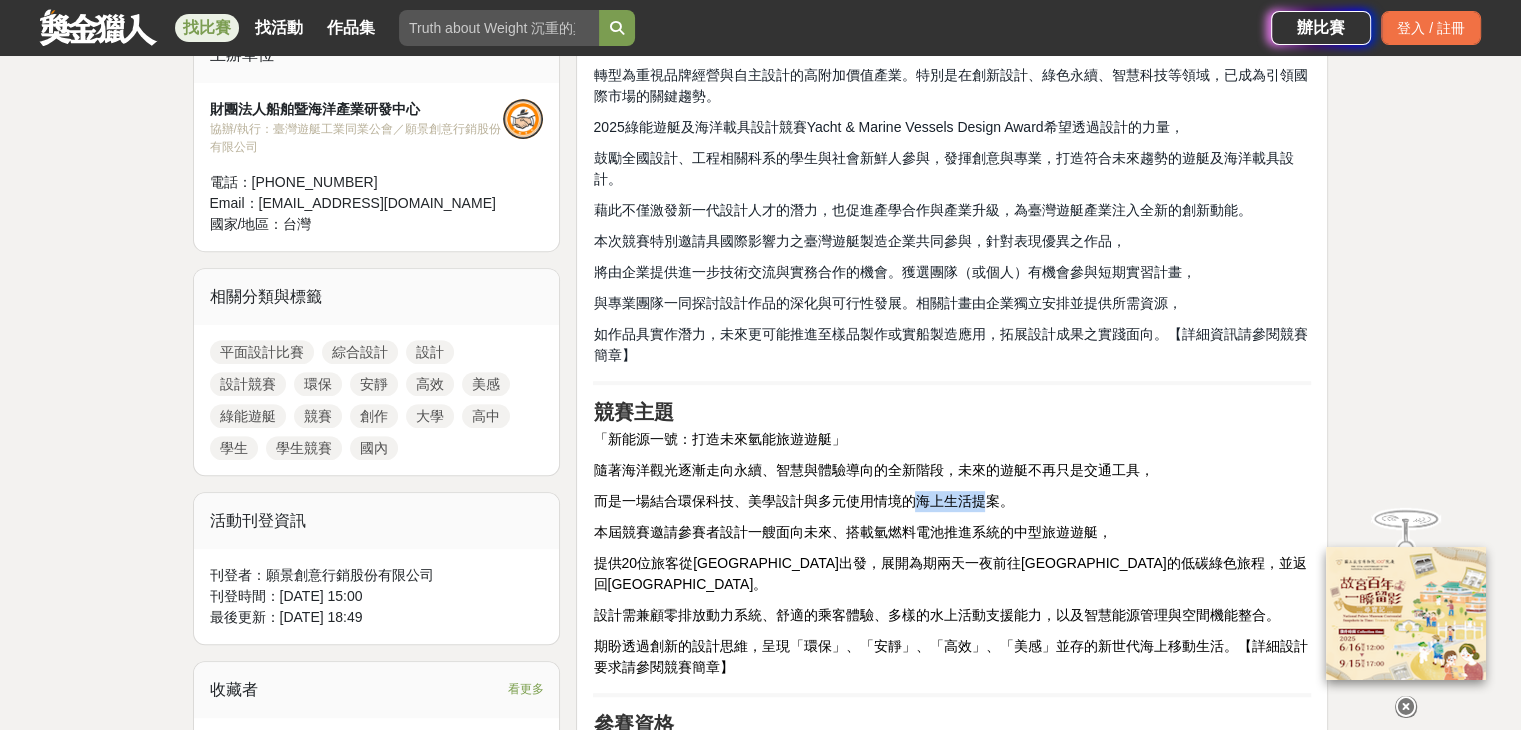 drag, startPoint x: 989, startPoint y: 497, endPoint x: 915, endPoint y: 497, distance: 74 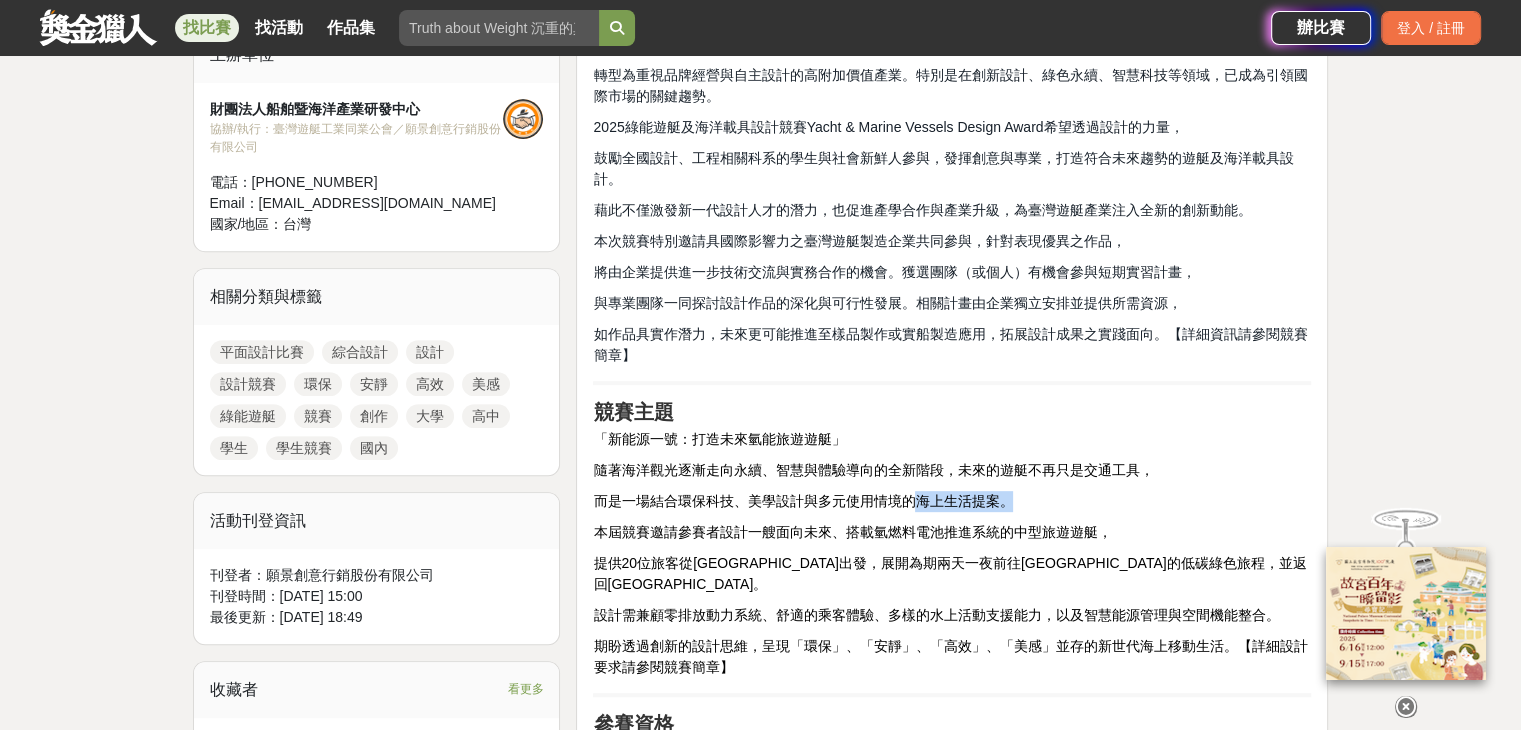 drag, startPoint x: 915, startPoint y: 497, endPoint x: 996, endPoint y: 497, distance: 81 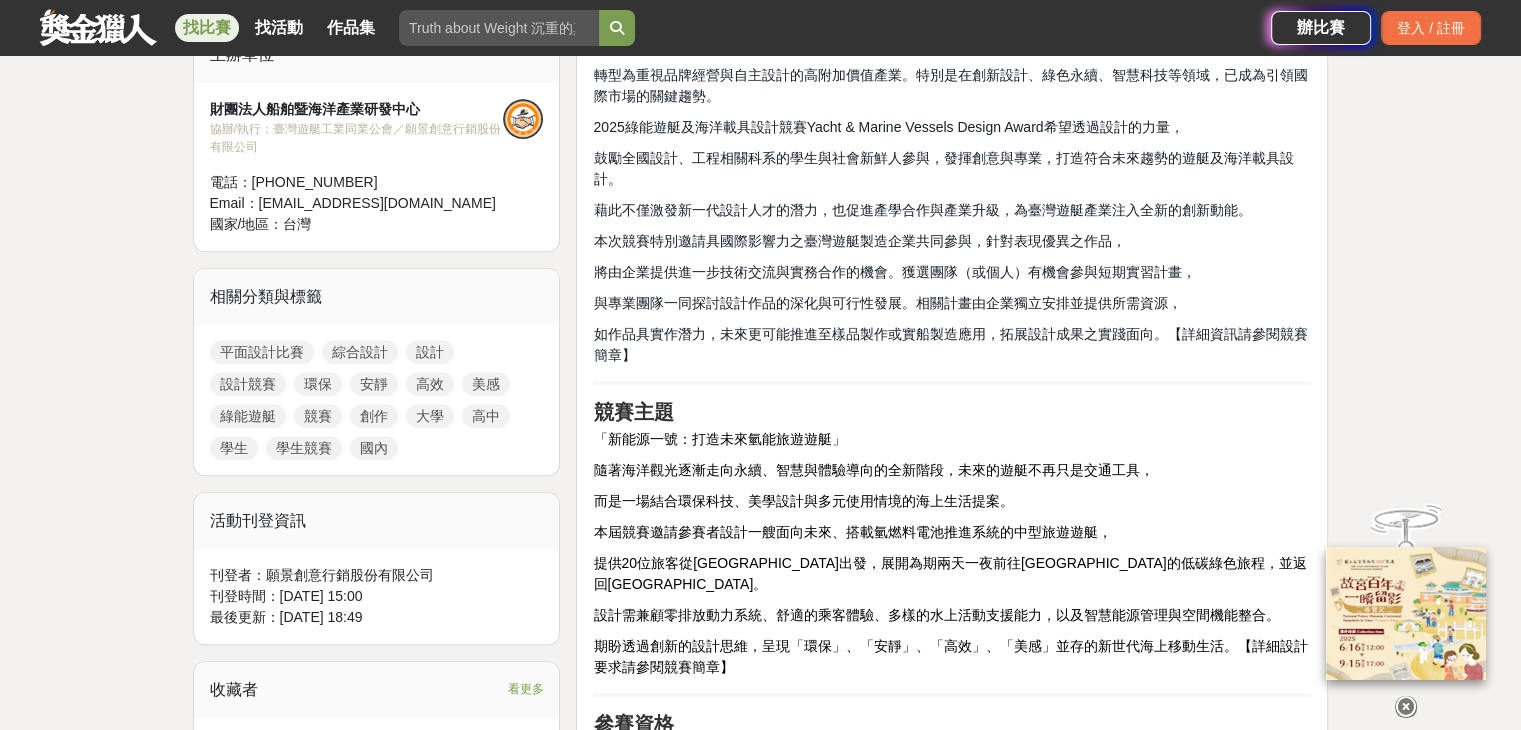 click on "活動起源 臺灣遊艇產業過去以高品質的代工製造聞名於國際市場，憑藉優異細膩的工藝，成為全球重要的遊艇製造基地之一。 然而，隨著全球科技的快速進展與產業結構的轉變，遊艇產業正逐步從傳統的勞力密集型代工模式， 轉型為重視品牌經營與自主設計的高附加價值產業。特別是在創新設計、綠色永續、智慧科技等領域，已成為引領國際市場的關鍵趨勢。 2025綠能遊艇及海洋載具設計競賽Yacht & Marine Vessels Design Award希望透過設計的力量， 鼓勵全國設計、工程相關科系的學生與社會新鮮人參與，發揮創意與專業，打造符合未來趨勢的遊艇及海洋載具設計。 藉此不僅激發新一代設計人才的潛力，也促進產學合作與產業升級，為臺灣遊艇產業注入全新的創新動能。 本次競賽特別邀請具國際影響力之臺灣遊艇製造企業共同參與，針對表現優異之作品， 競賽主題 ) ！" at bounding box center [952, 1268] 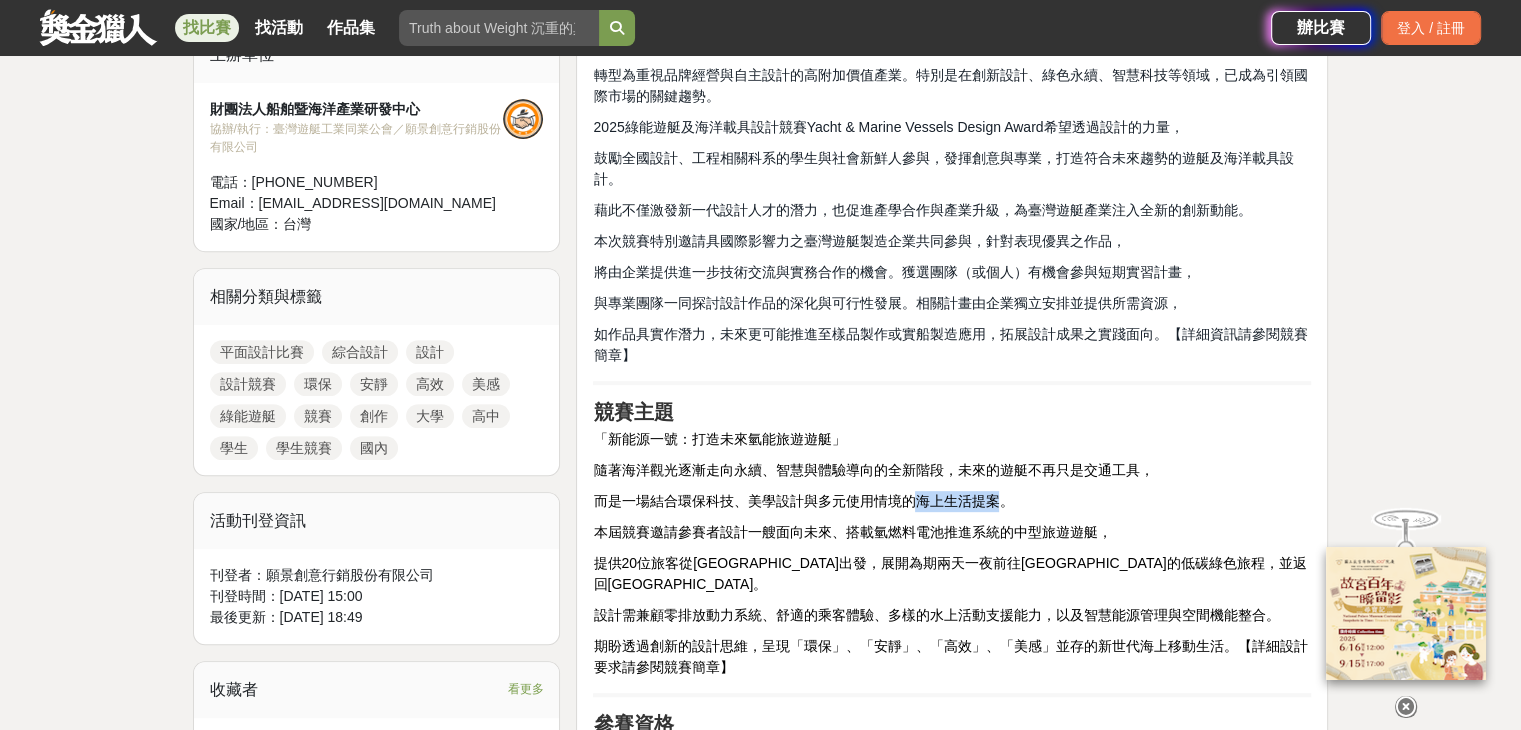 drag, startPoint x: 998, startPoint y: 504, endPoint x: 916, endPoint y: 505, distance: 82.006096 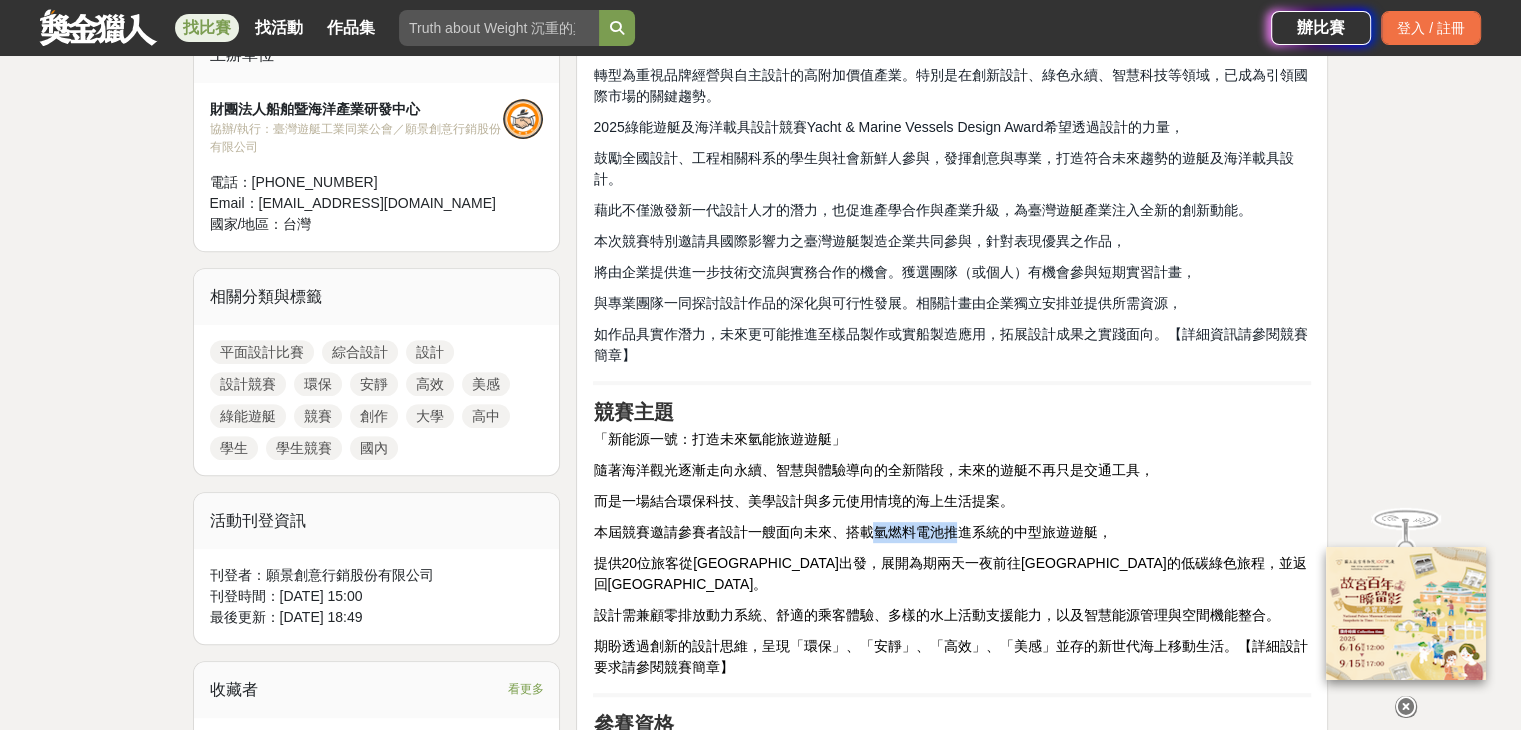 drag, startPoint x: 870, startPoint y: 529, endPoint x: 960, endPoint y: 534, distance: 90.13878 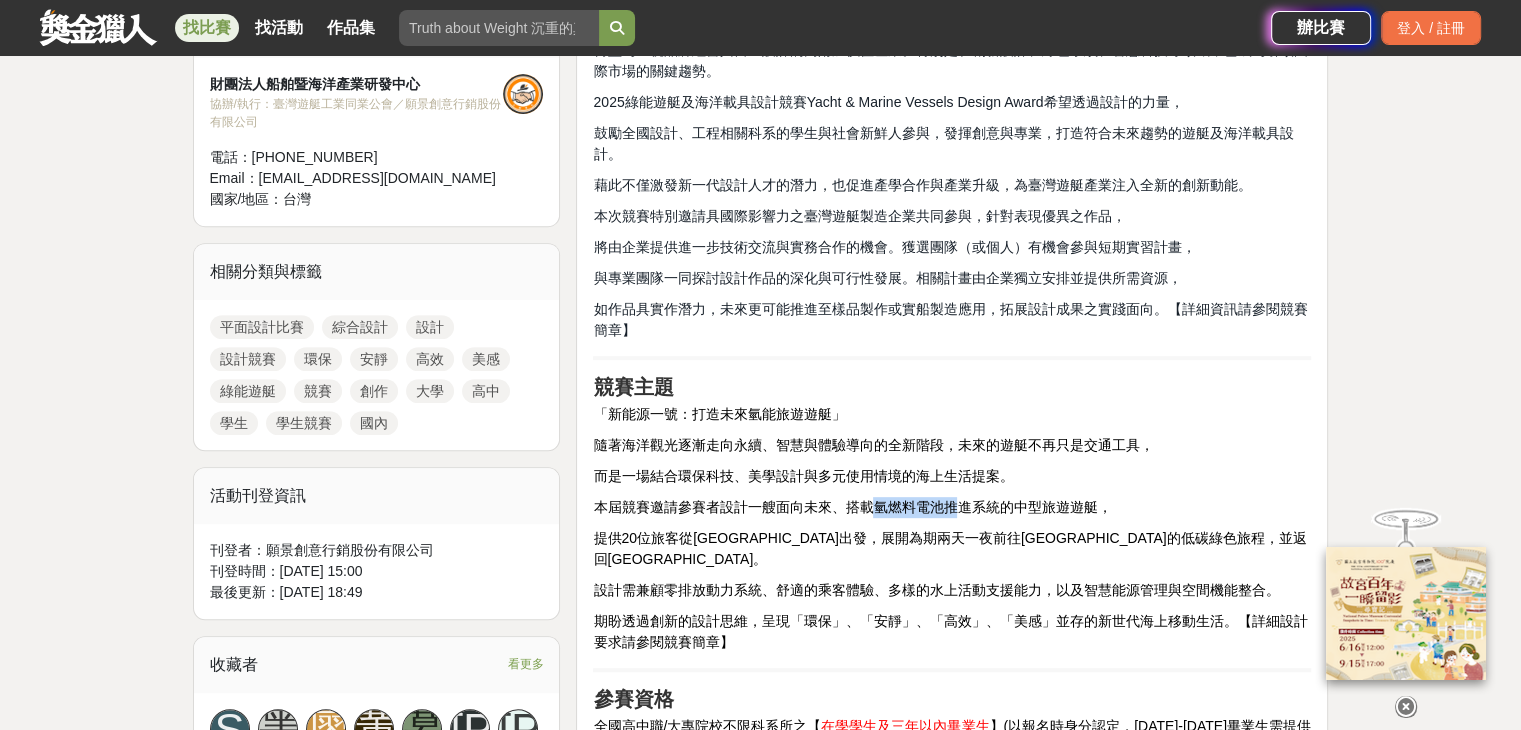 scroll, scrollTop: 916, scrollLeft: 0, axis: vertical 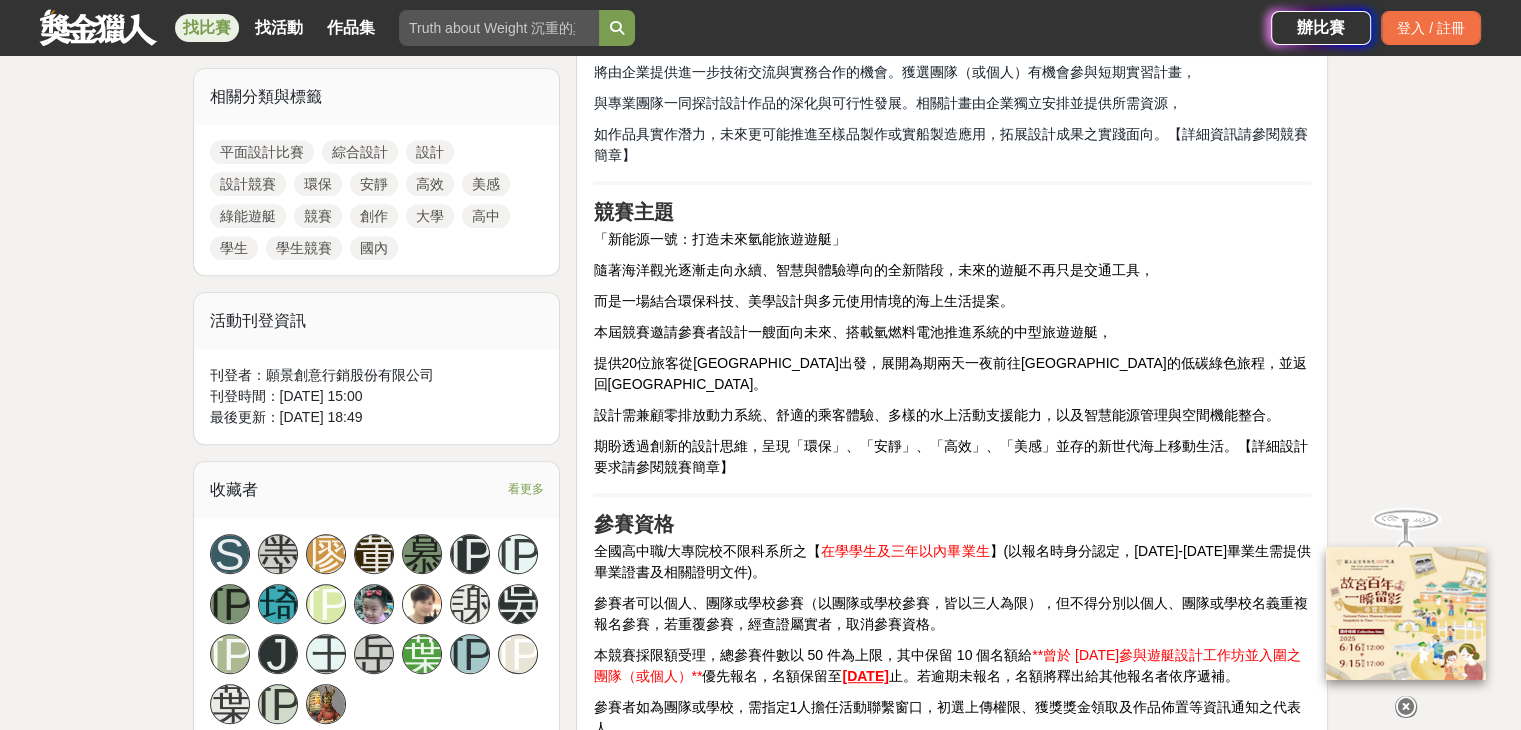 click on "本屆競賽邀請參賽者設計一艘面向未來、搭載氫燃料電池推進系統的中型旅遊遊艇，" at bounding box center [852, 332] 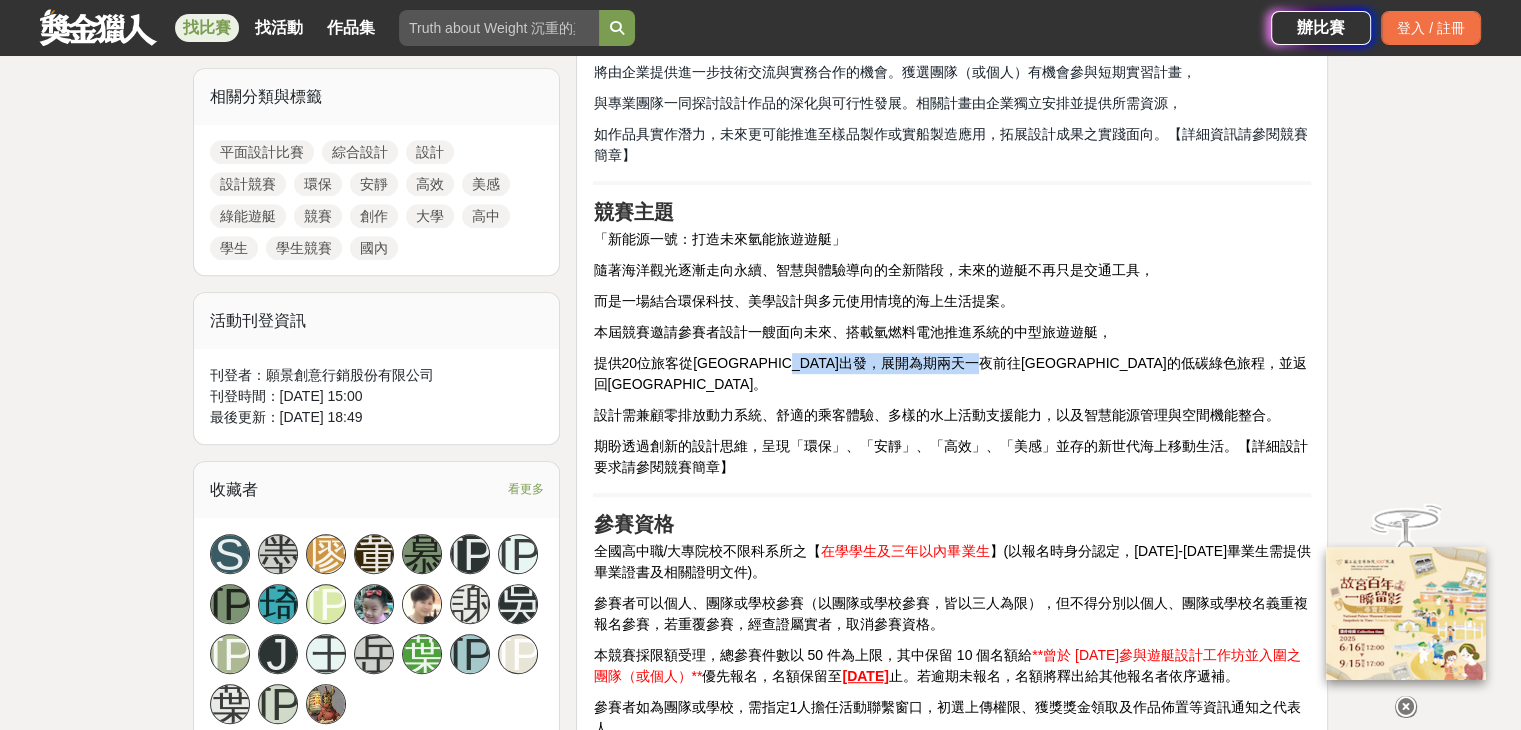 drag, startPoint x: 840, startPoint y: 357, endPoint x: 1072, endPoint y: 366, distance: 232.1745 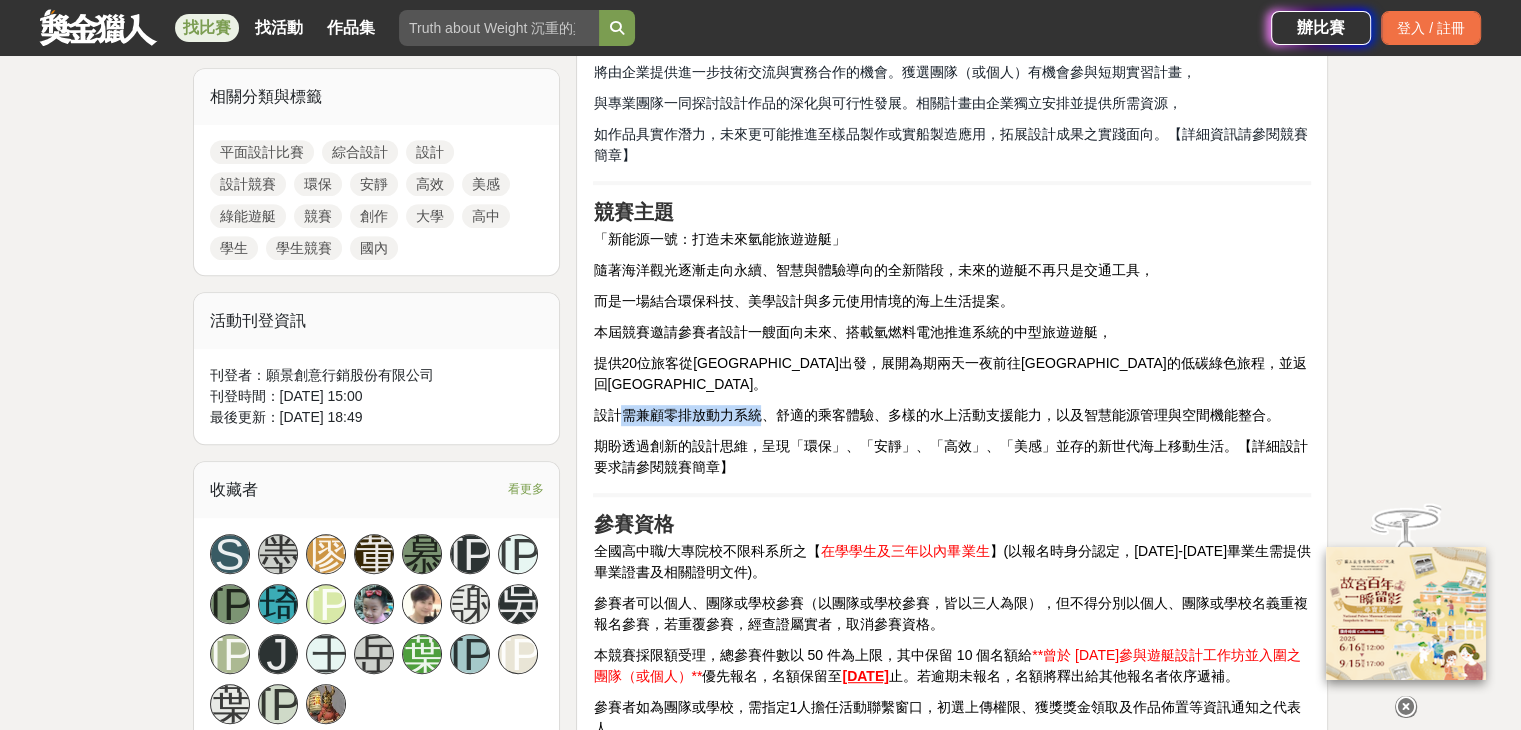 drag, startPoint x: 624, startPoint y: 397, endPoint x: 764, endPoint y: 397, distance: 140 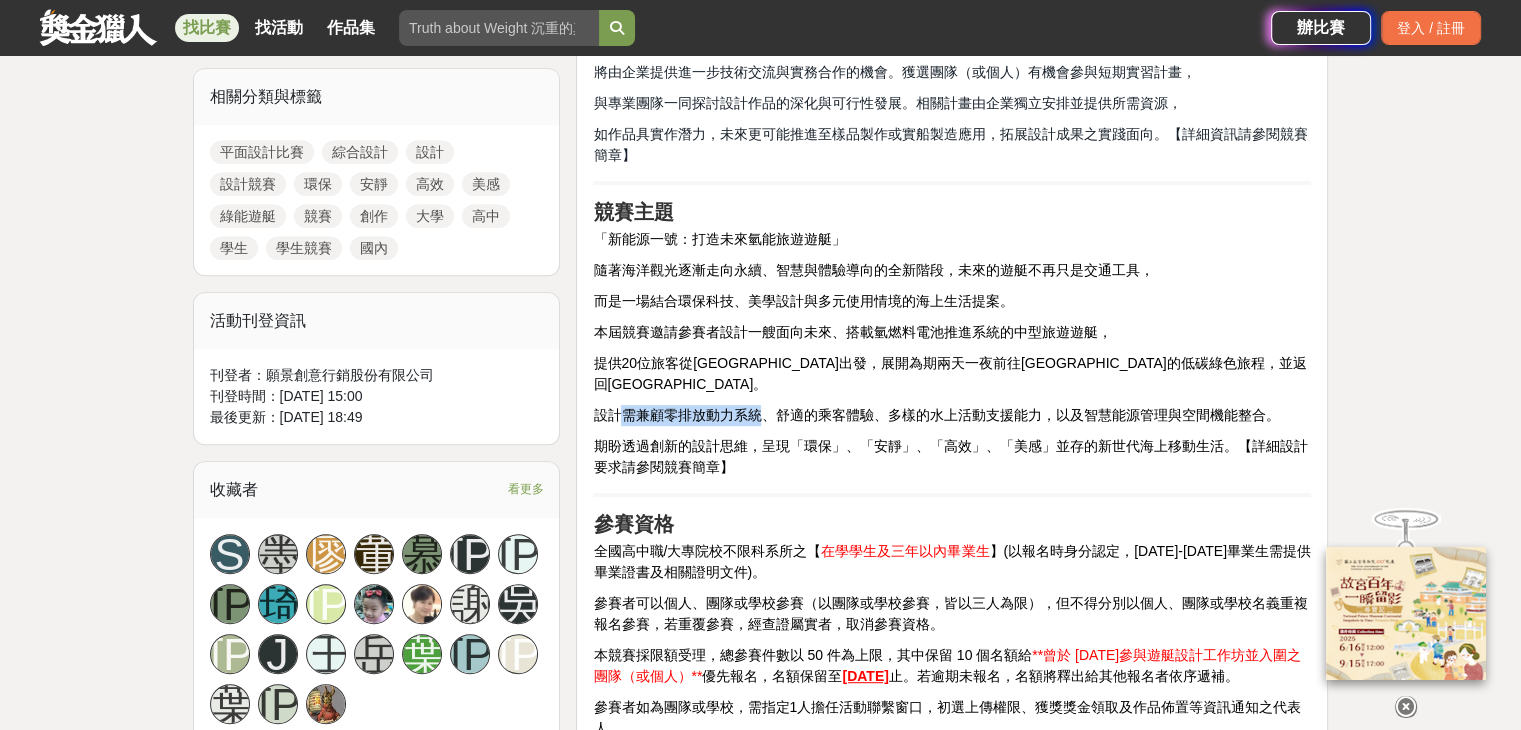 click on "設計需兼顧零排放動力系統、舒適的乘客體驗、多樣的水上活動支援能力，以及智慧能源管理與空間機能整合。" at bounding box center (936, 415) 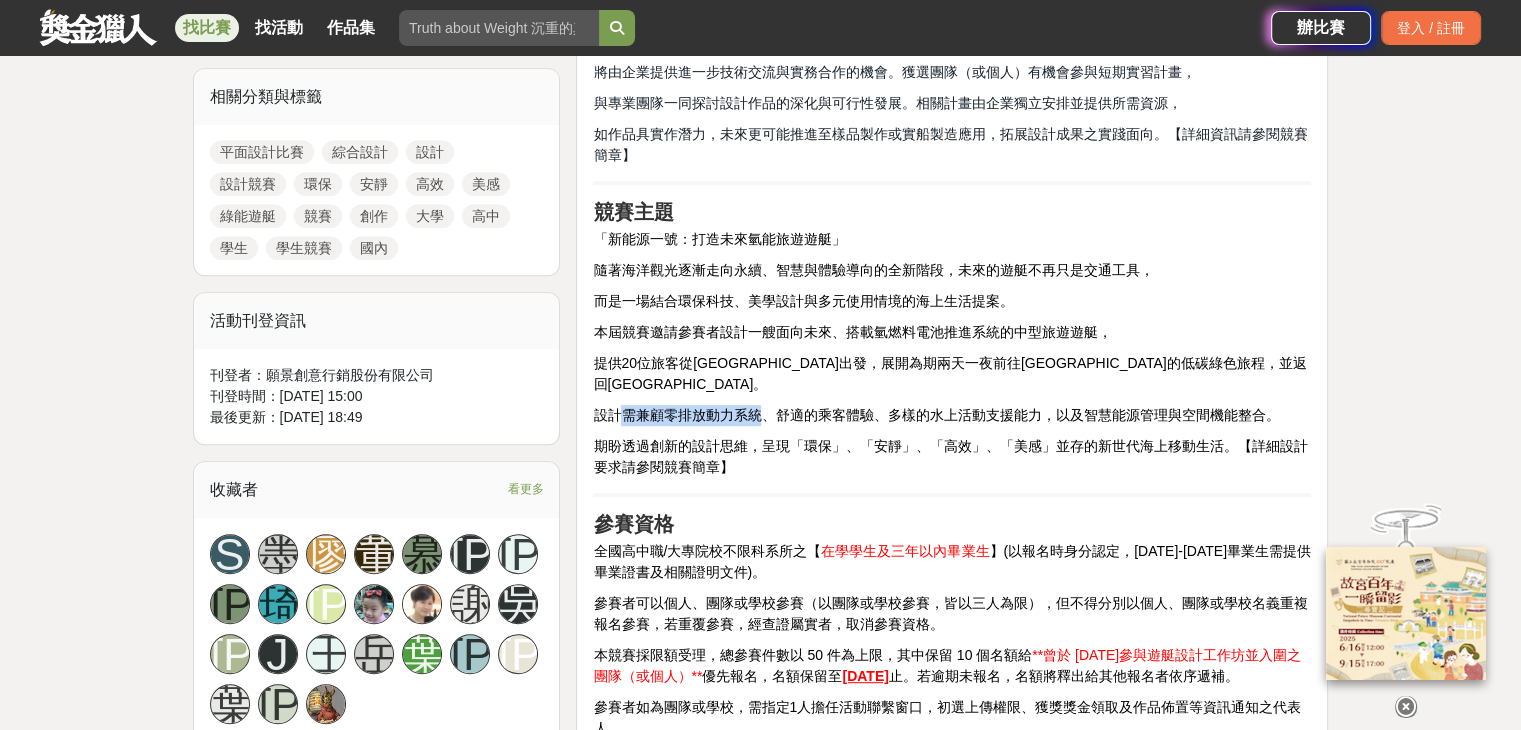 click on "設計需兼顧零排放動力系統、舒適的乘客體驗、多樣的水上活動支援能力，以及智慧能源管理與空間機能整合。" at bounding box center (936, 415) 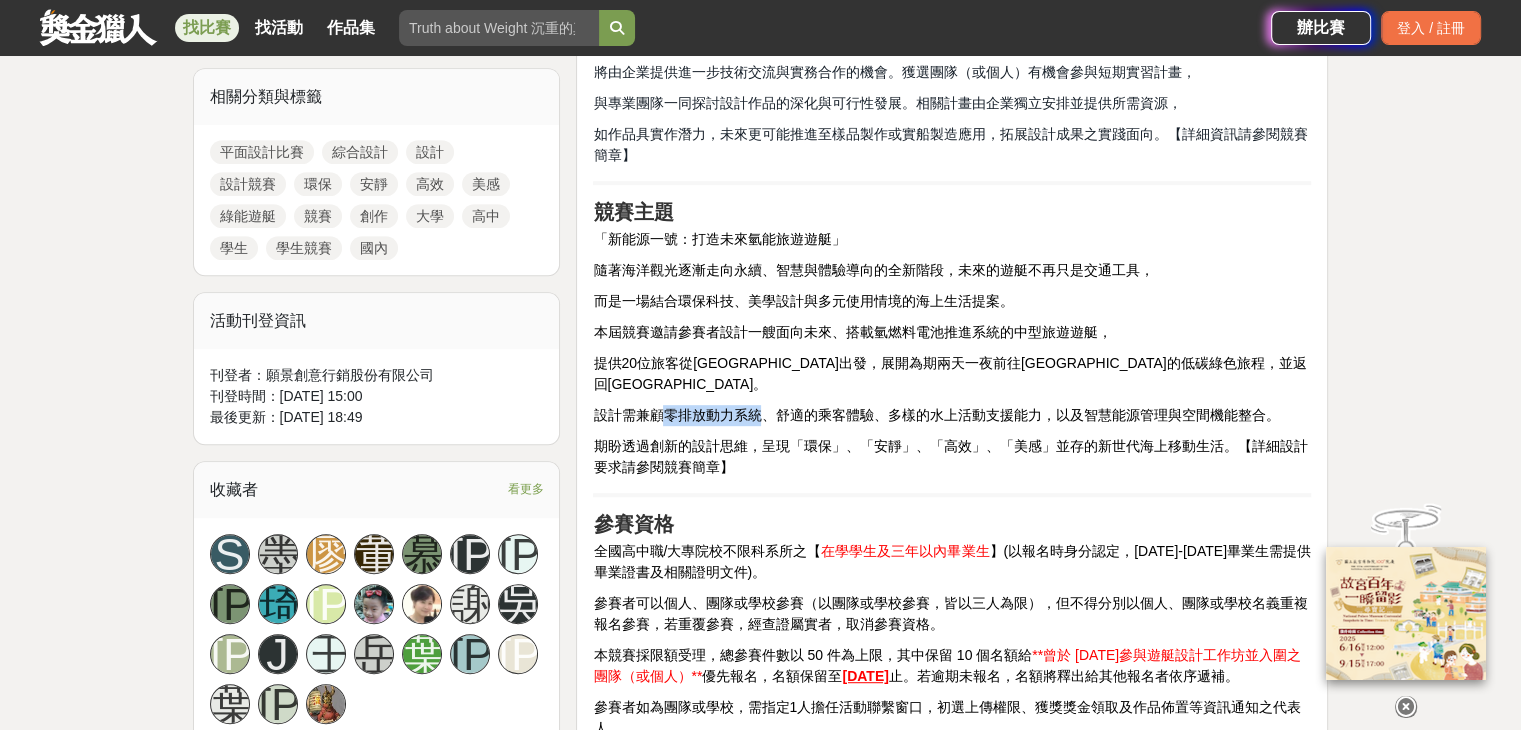 drag, startPoint x: 666, startPoint y: 385, endPoint x: 756, endPoint y: 389, distance: 90.088844 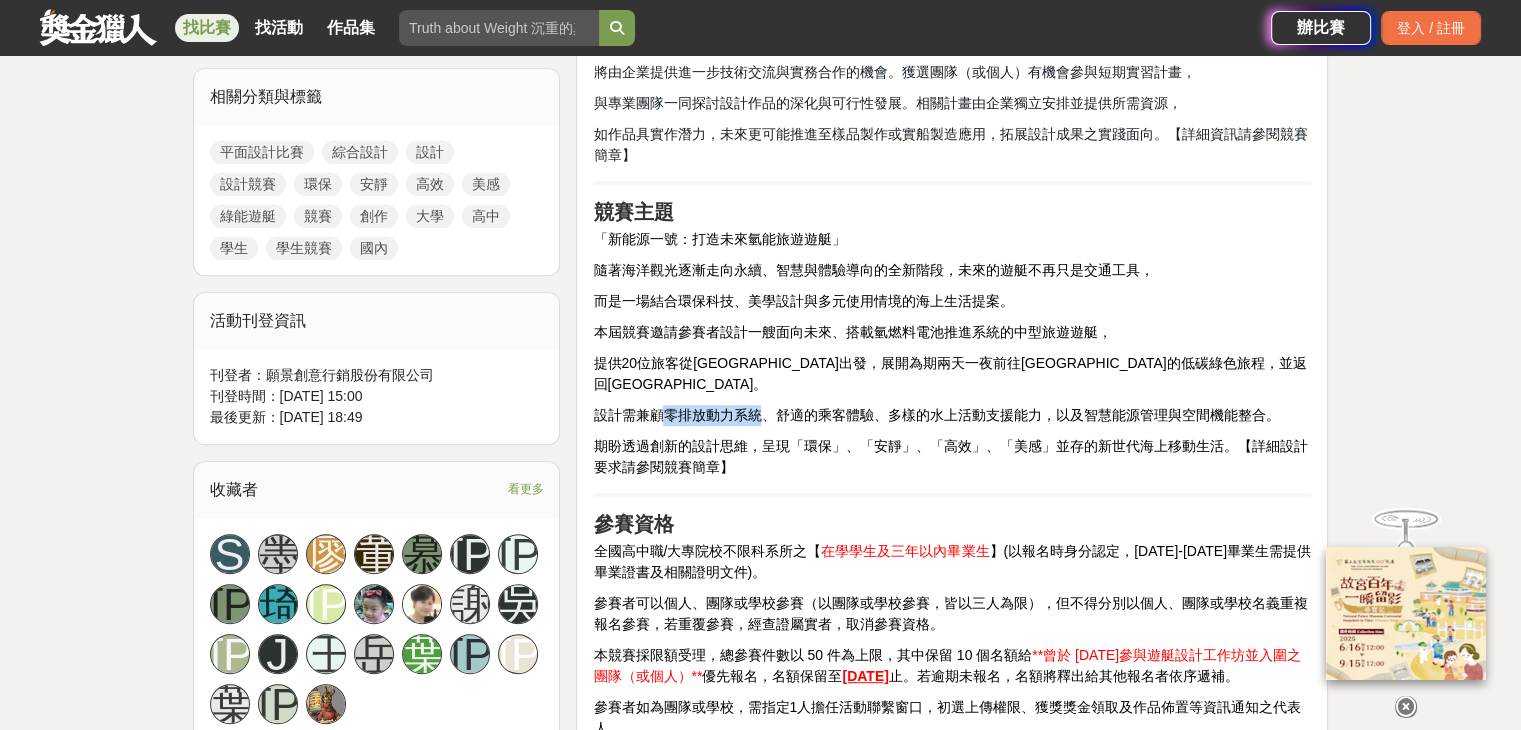 click on "設計需兼顧零排放動力系統、舒適的乘客體驗、多樣的水上活動支援能力，以及智慧能源管理與空間機能整合。" at bounding box center (936, 415) 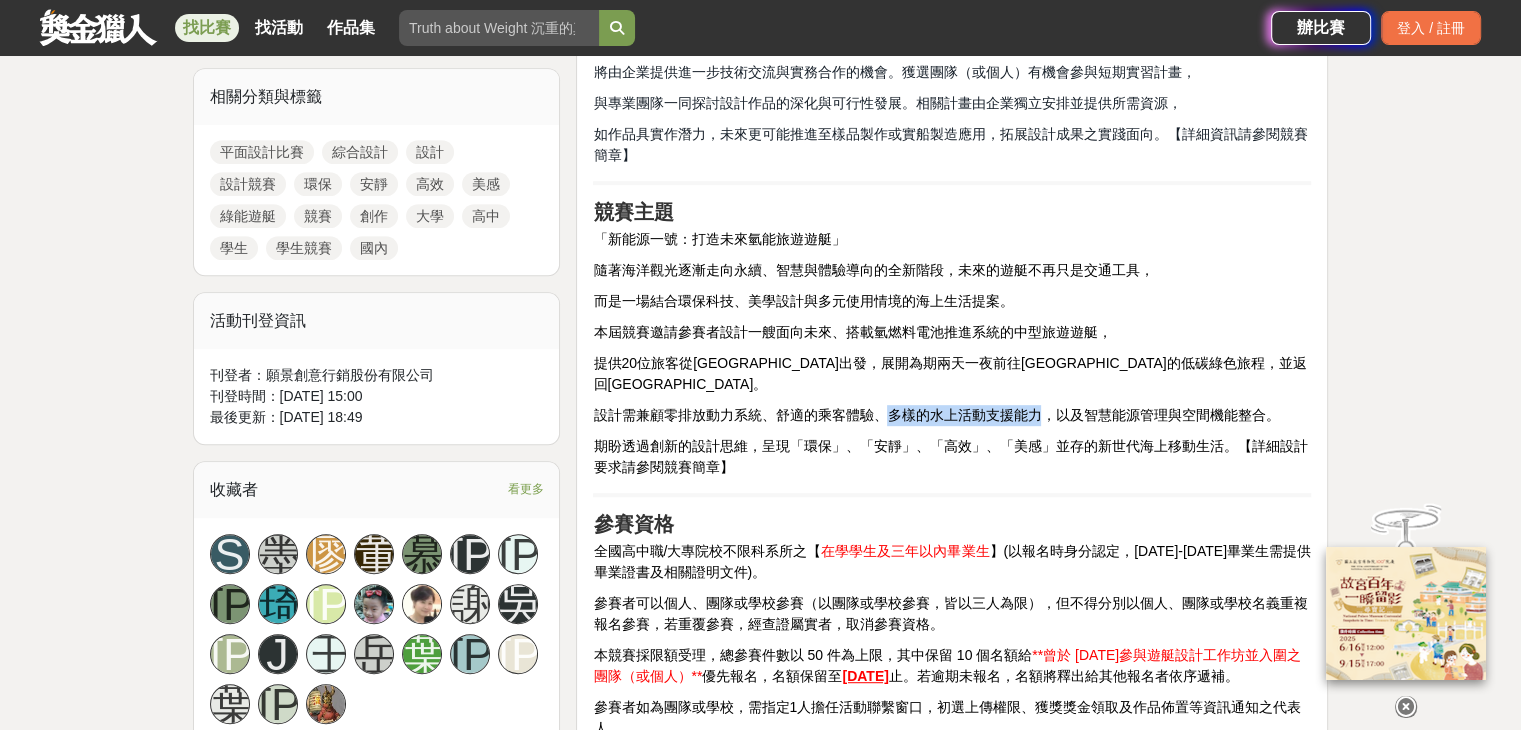drag, startPoint x: 882, startPoint y: 390, endPoint x: 1037, endPoint y: 390, distance: 155 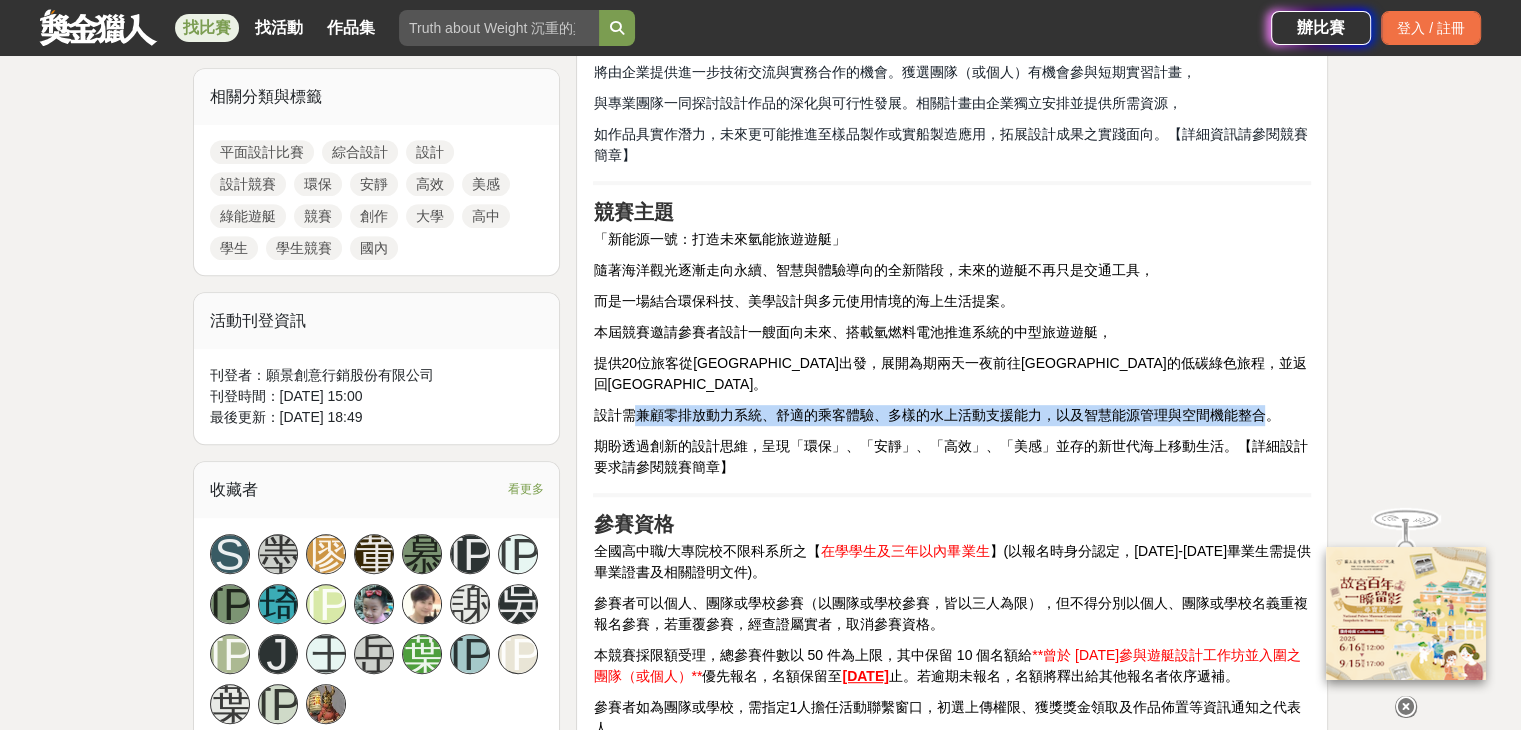 drag, startPoint x: 639, startPoint y: 396, endPoint x: 1261, endPoint y: 392, distance: 622.0129 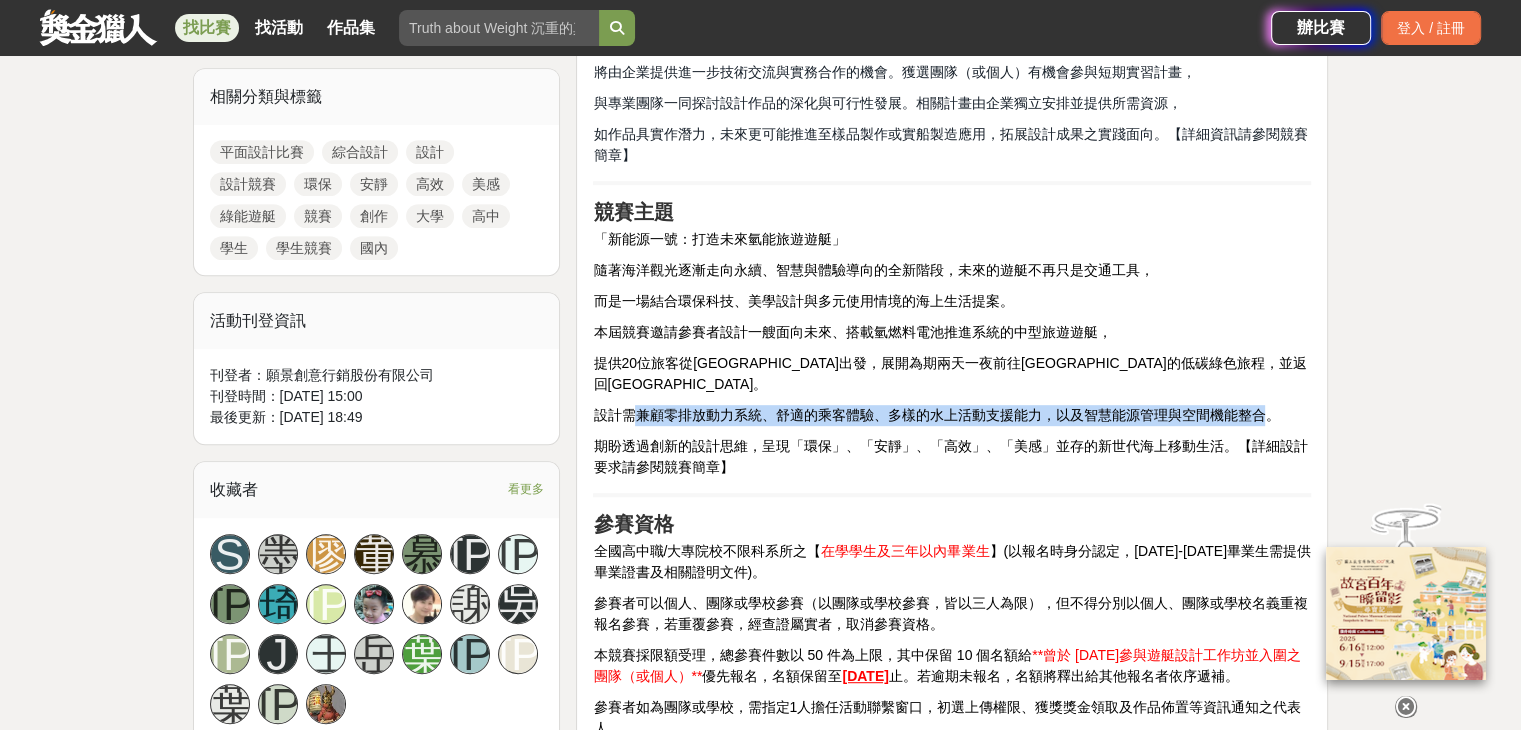 copy on "兼顧零排放動力系統、舒適的乘客體驗、多樣的水上活動支援能力，以及智慧能源管理與空間機能整合" 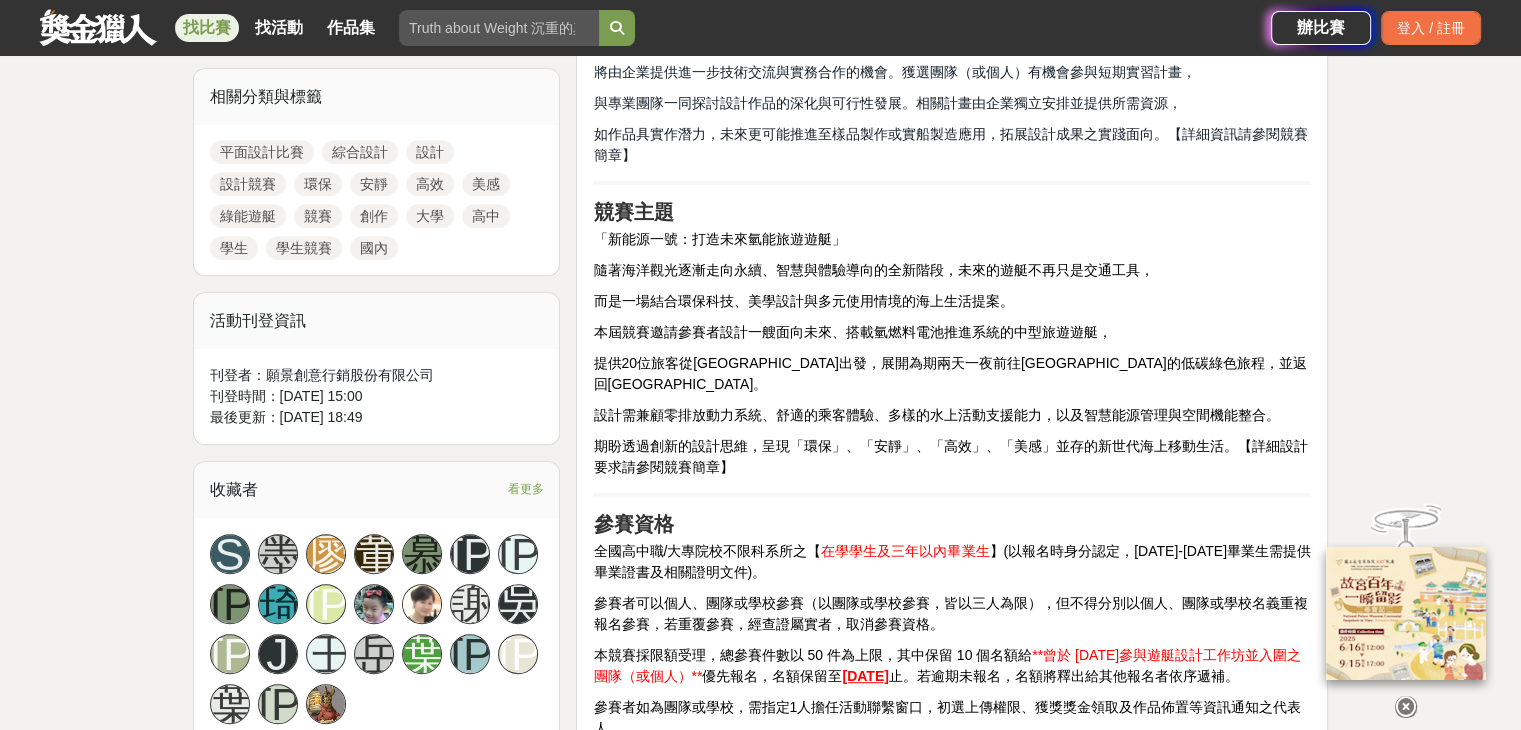 click on "活動起源 臺灣遊艇產業過去以高品質的代工製造聞名於國際市場，憑藉優異細膩的工藝，成為全球重要的遊艇製造基地之一。 然而，隨著全球科技的快速進展與產業結構的轉變，遊艇產業正逐步從傳統的勞力密集型代工模式， 轉型為重視品牌經營與自主設計的高附加價值產業。特別是在創新設計、綠色永續、智慧科技等領域，已成為引領國際市場的關鍵趨勢。 2025綠能遊艇及海洋載具設計競賽Yacht & Marine Vessels Design Award希望透過設計的力量， 鼓勵全國設計、工程相關科系的學生與社會新鮮人參與，發揮創意與專業，打造符合未來趨勢的遊艇及海洋載具設計。 藉此不僅激發新一代設計人才的潛力，也促進產學合作與產業升級，為臺灣遊艇產業注入全新的創新動能。 本次競賽特別邀請具國際影響力之臺灣遊艇製造企業共同參與，針對表現優異之作品， 競賽主題 ) ！" at bounding box center (952, 1068) 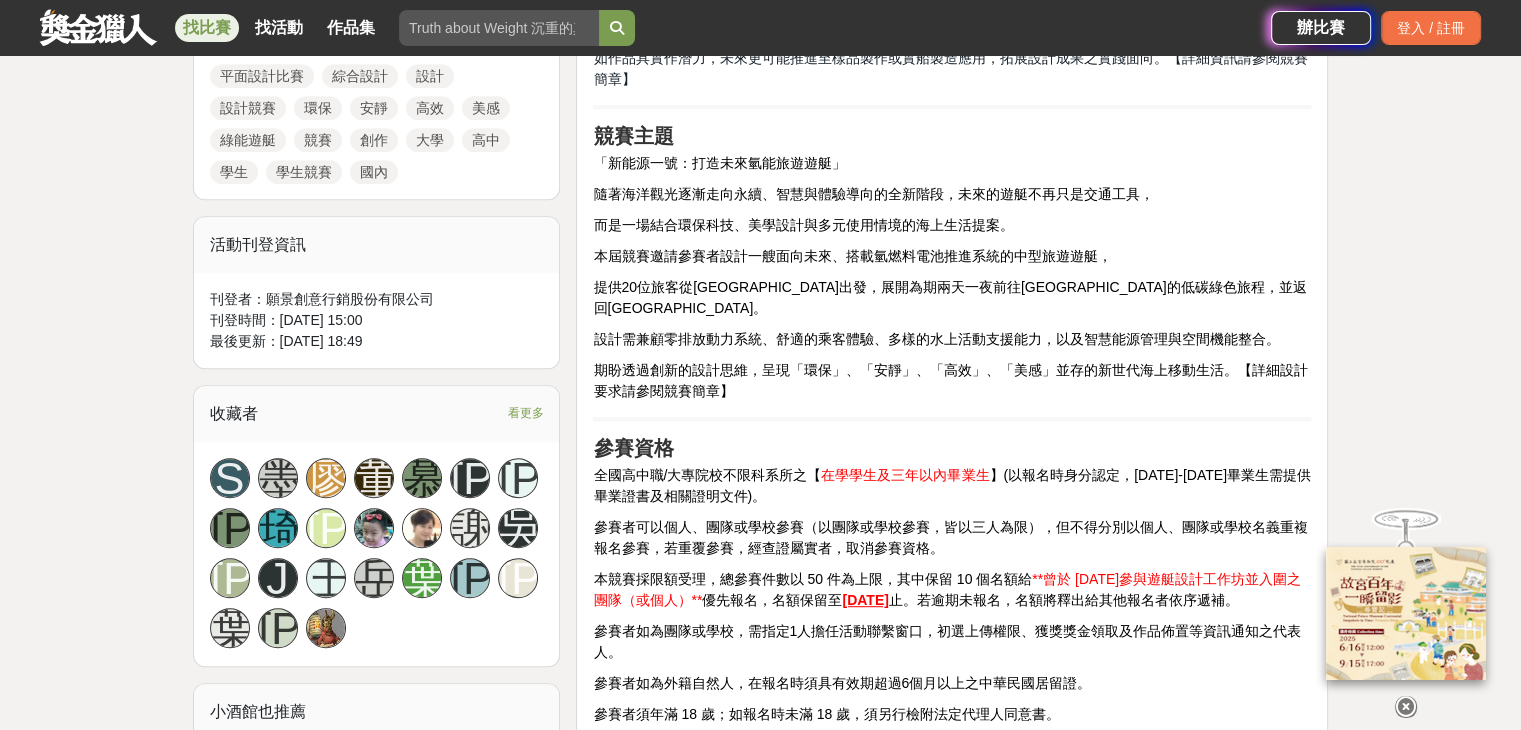 scroll, scrollTop: 1016, scrollLeft: 0, axis: vertical 